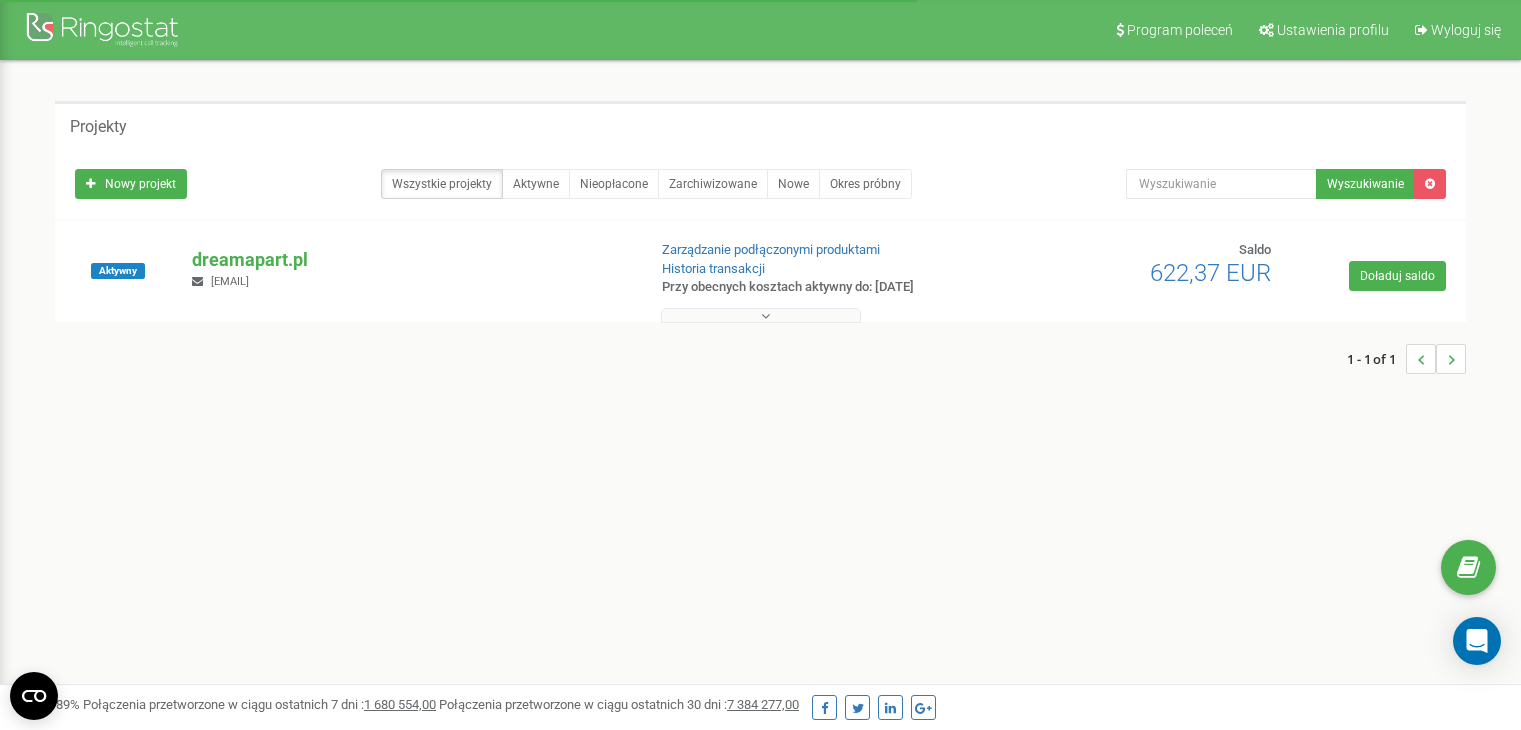 scroll, scrollTop: 0, scrollLeft: 0, axis: both 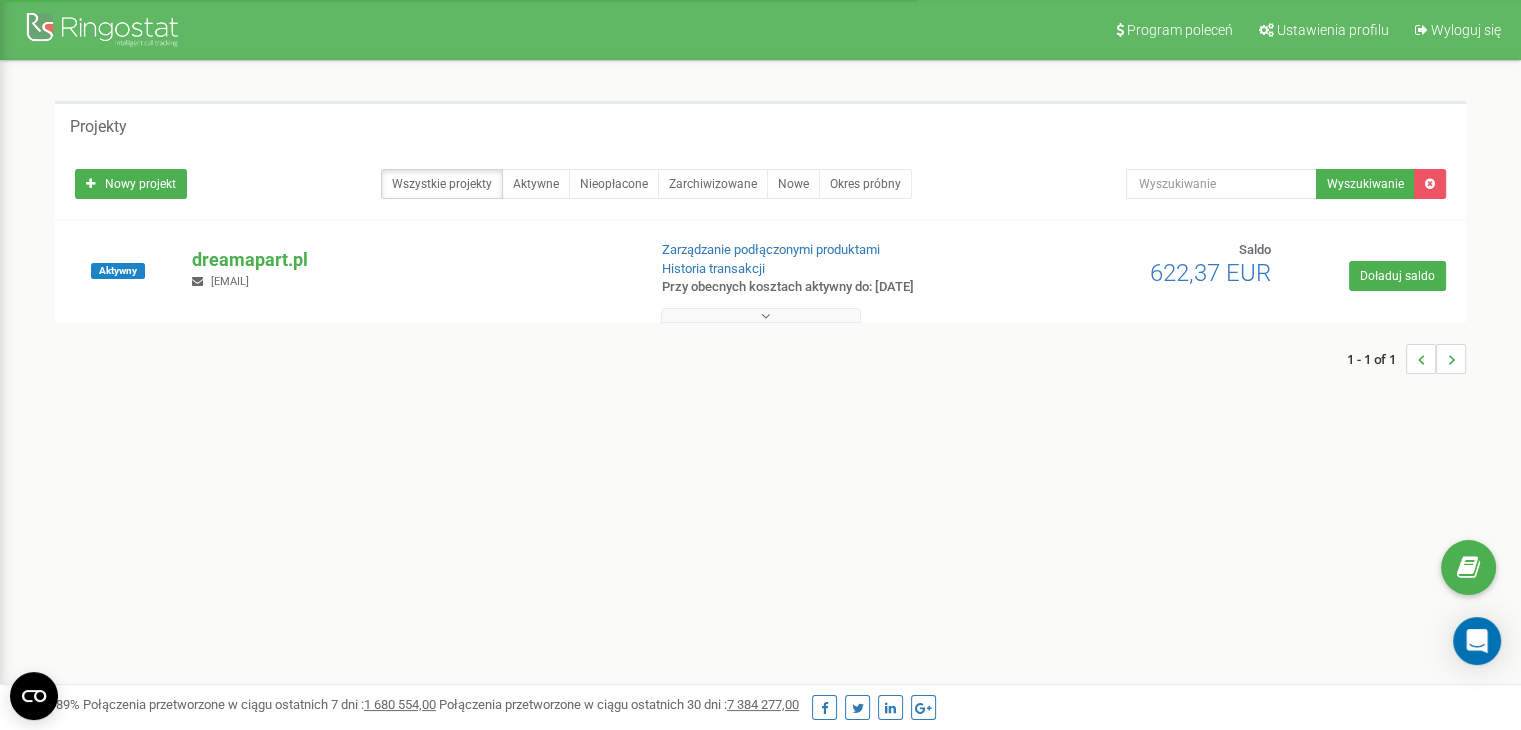 click at bounding box center (761, 315) 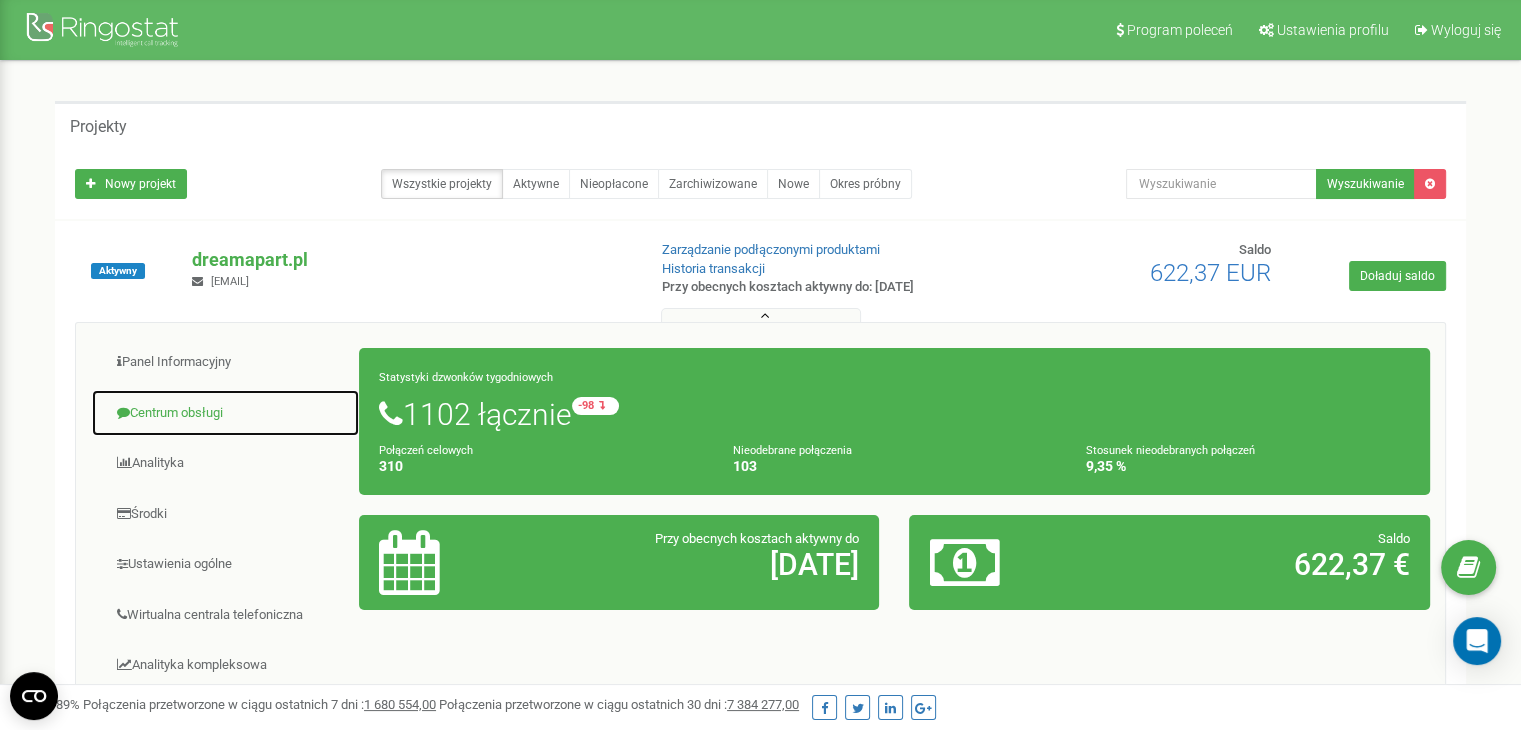 click on "Centrum obsługi" at bounding box center [225, 413] 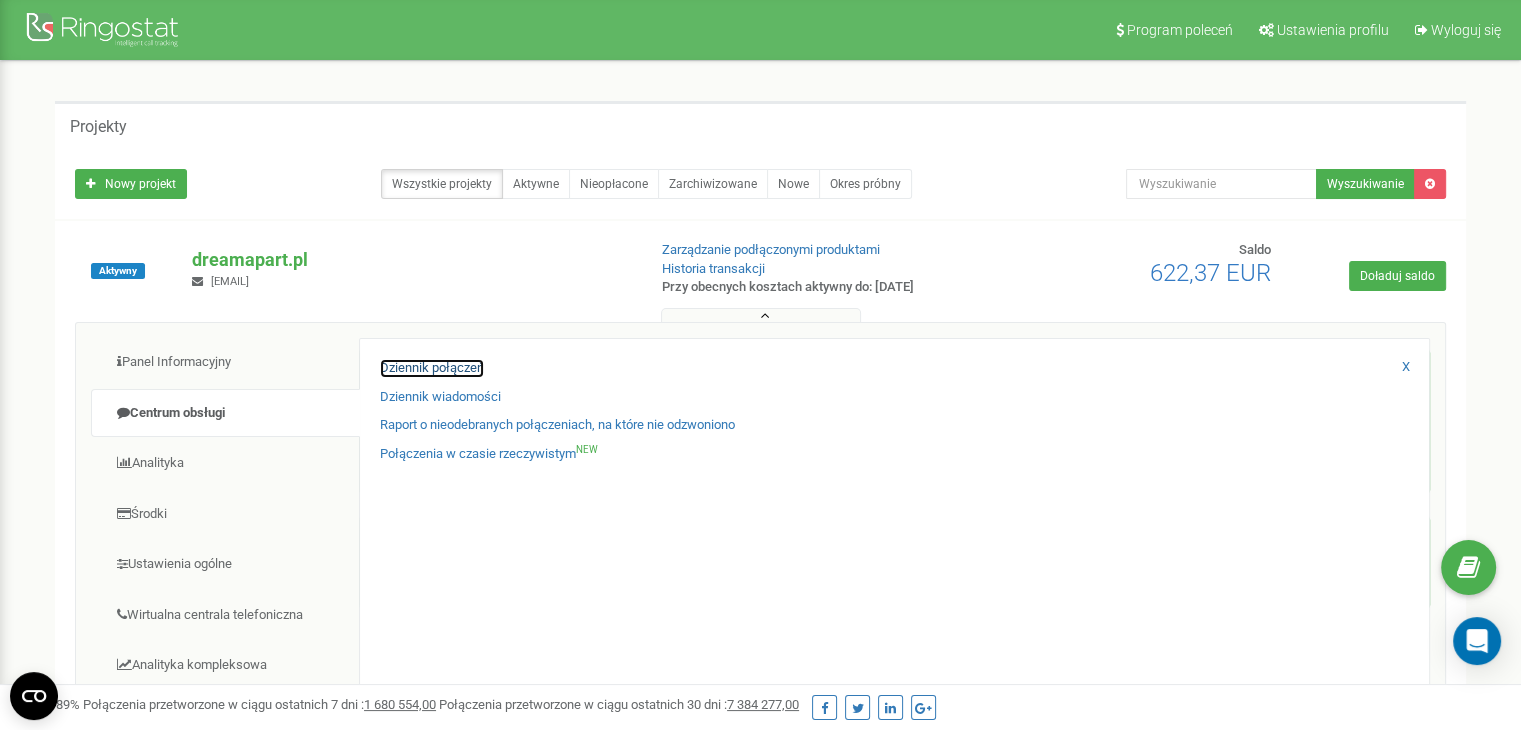 click on "Dziennik połączeń" at bounding box center (432, 368) 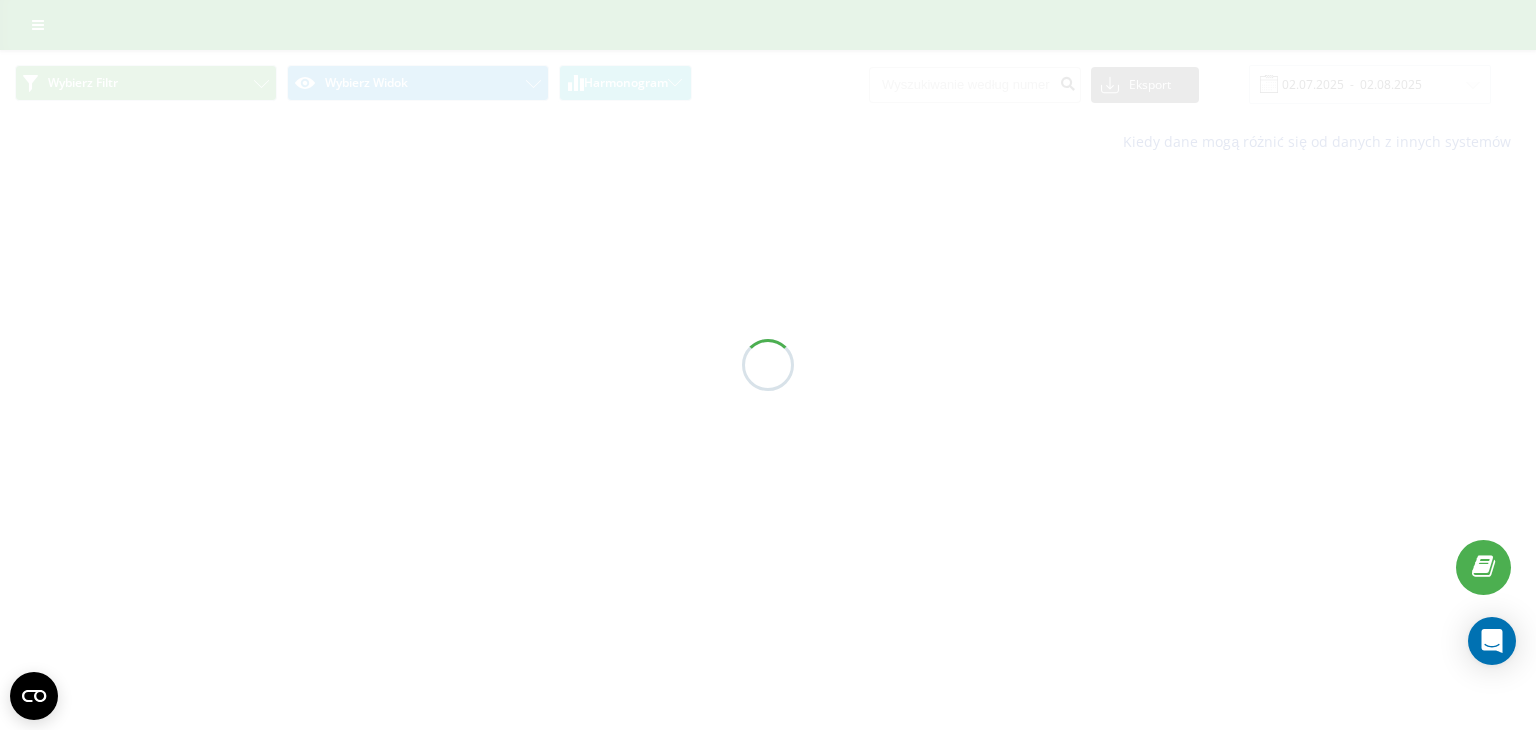 scroll, scrollTop: 0, scrollLeft: 0, axis: both 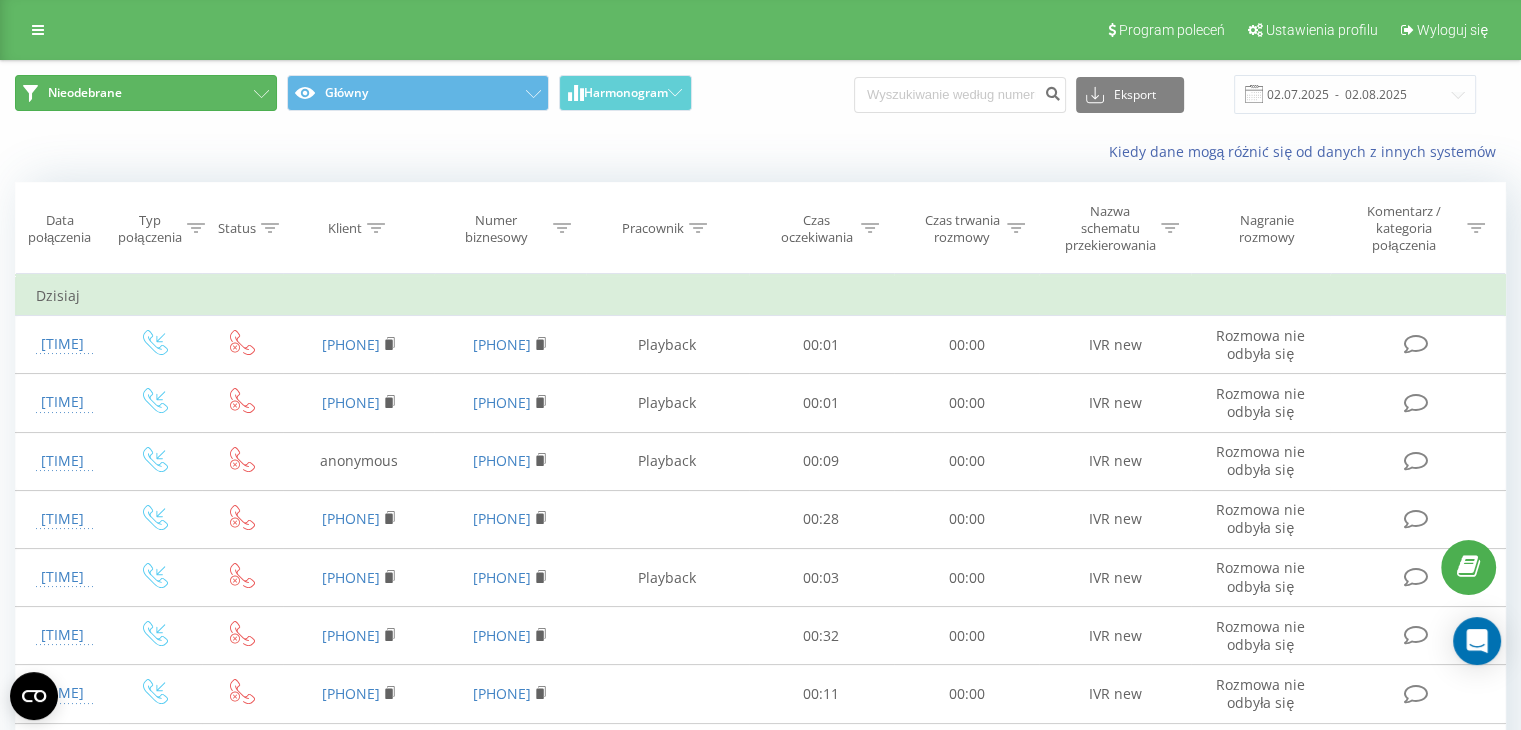 click 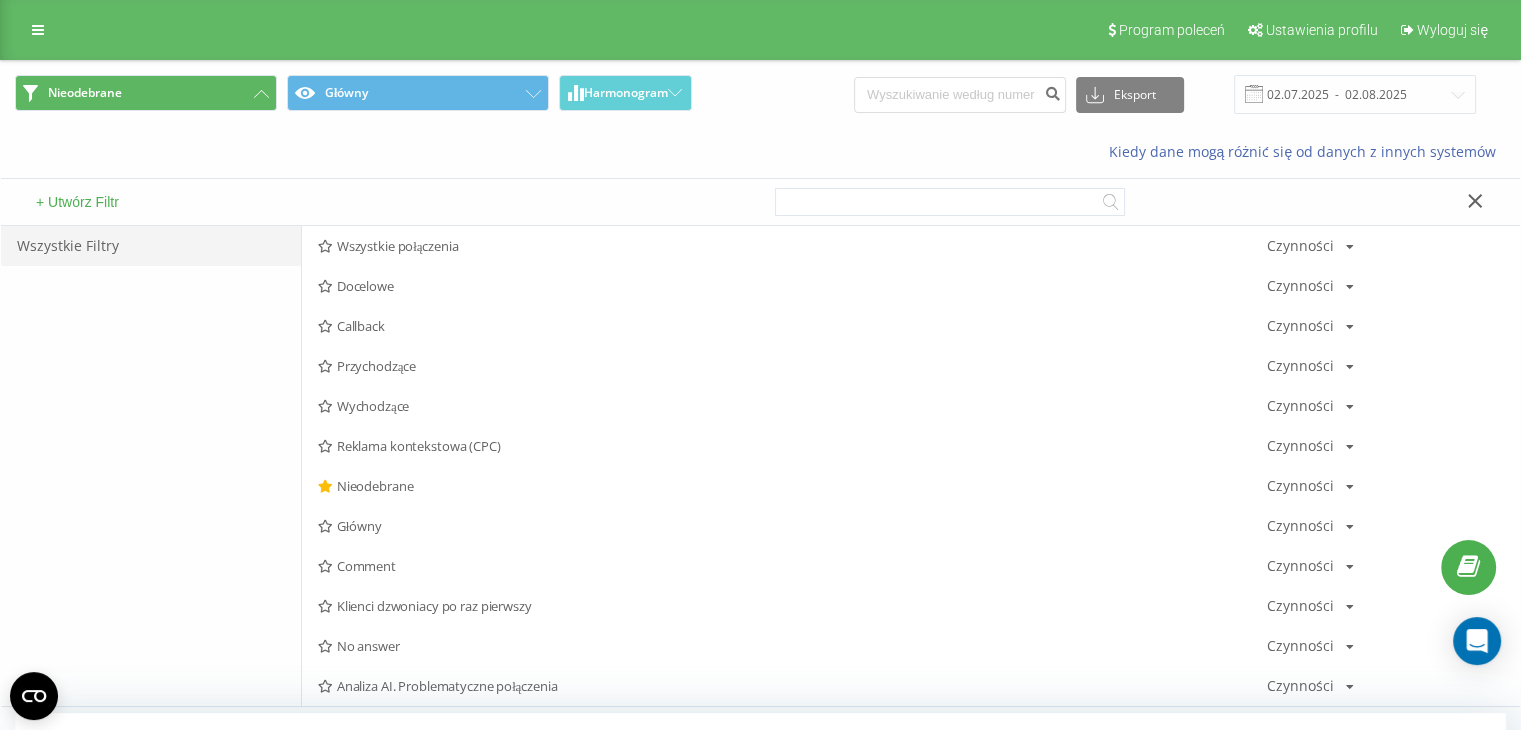 click on "Wszystkie połączenia" at bounding box center (792, 246) 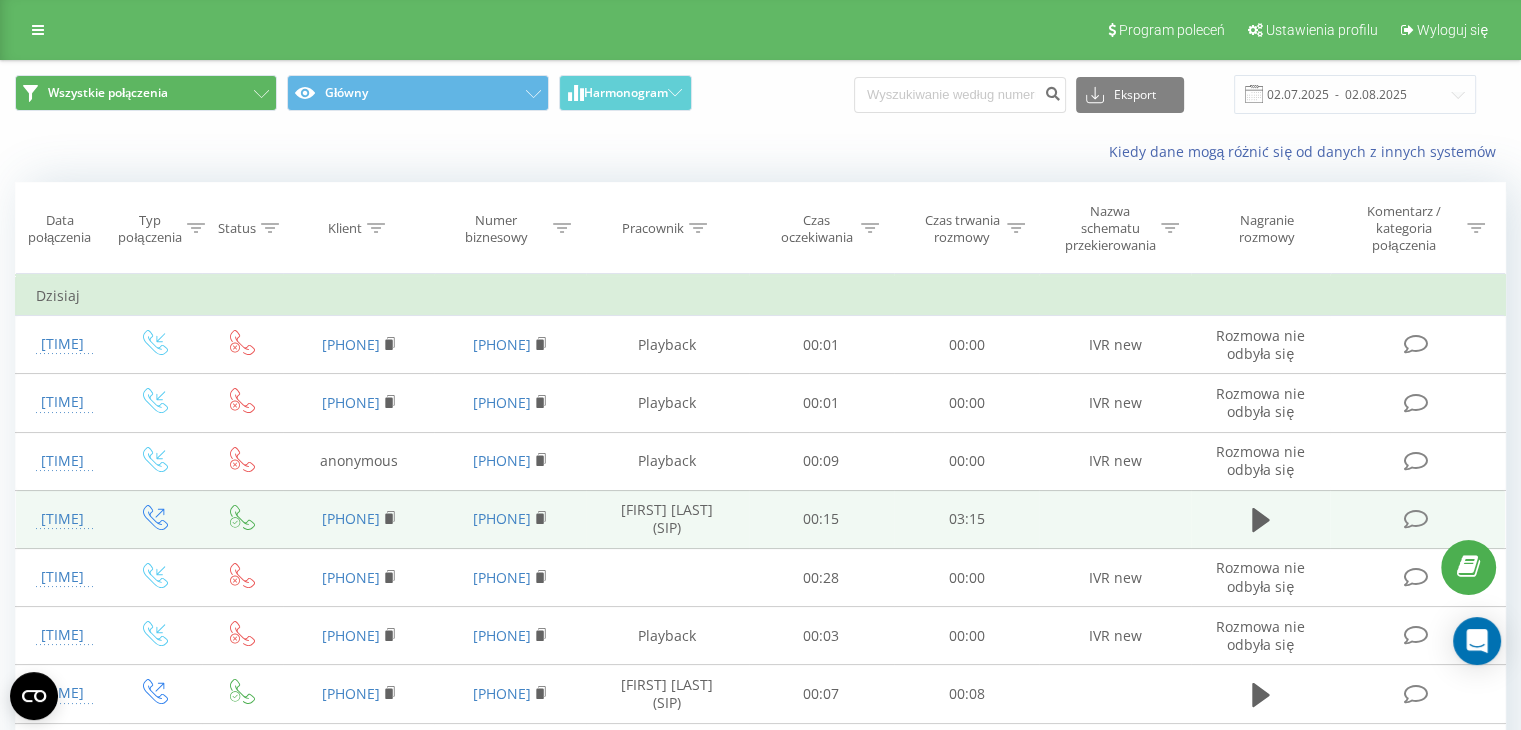 scroll, scrollTop: 100, scrollLeft: 0, axis: vertical 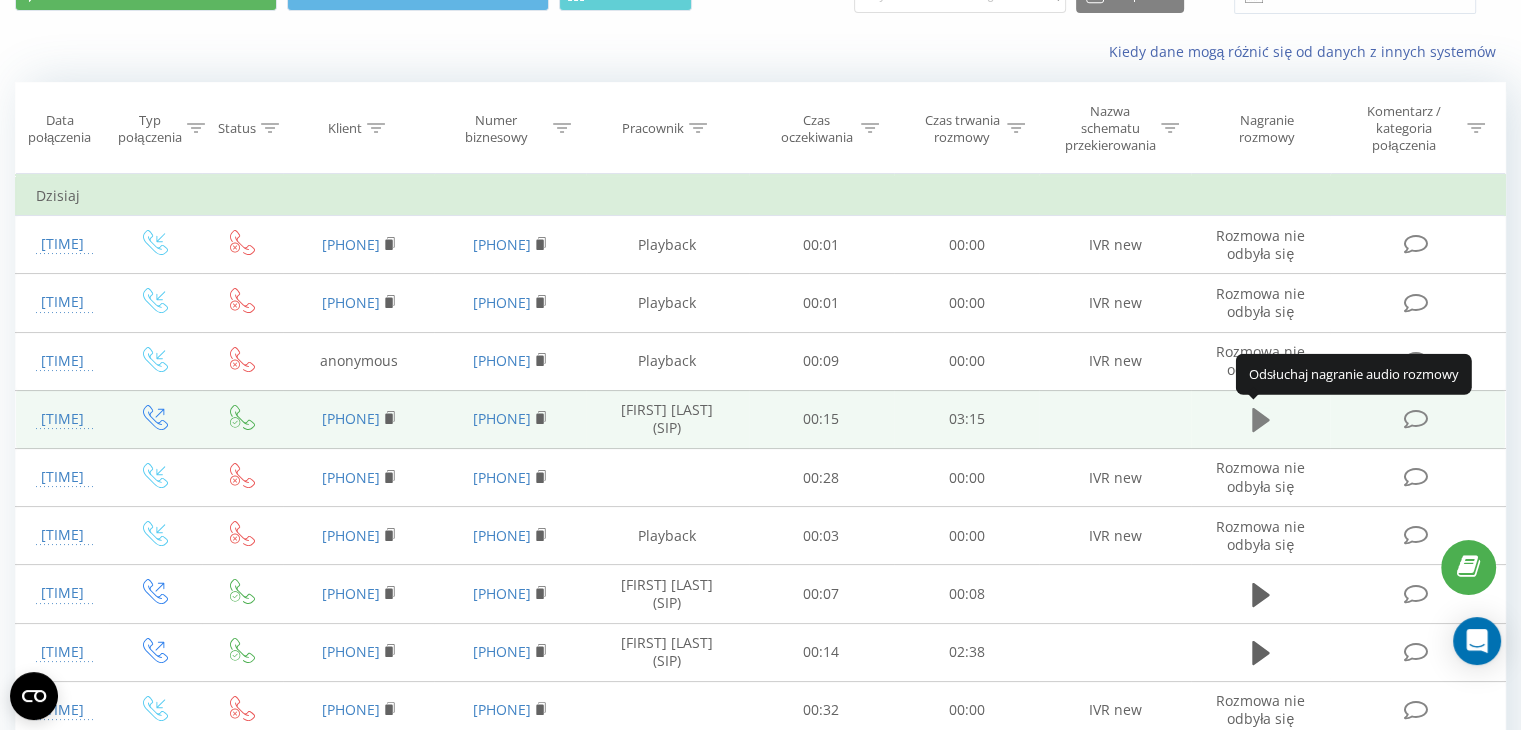click 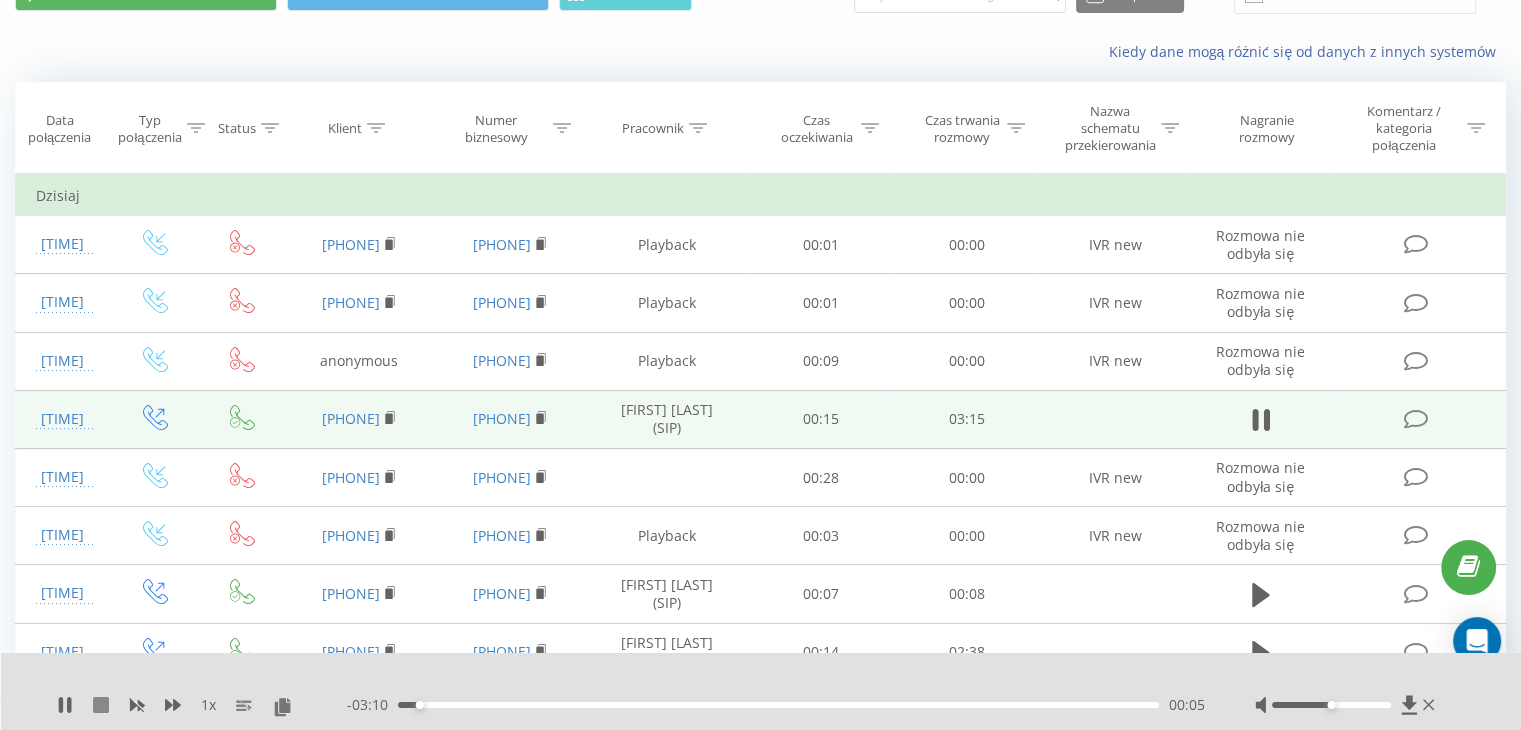 click 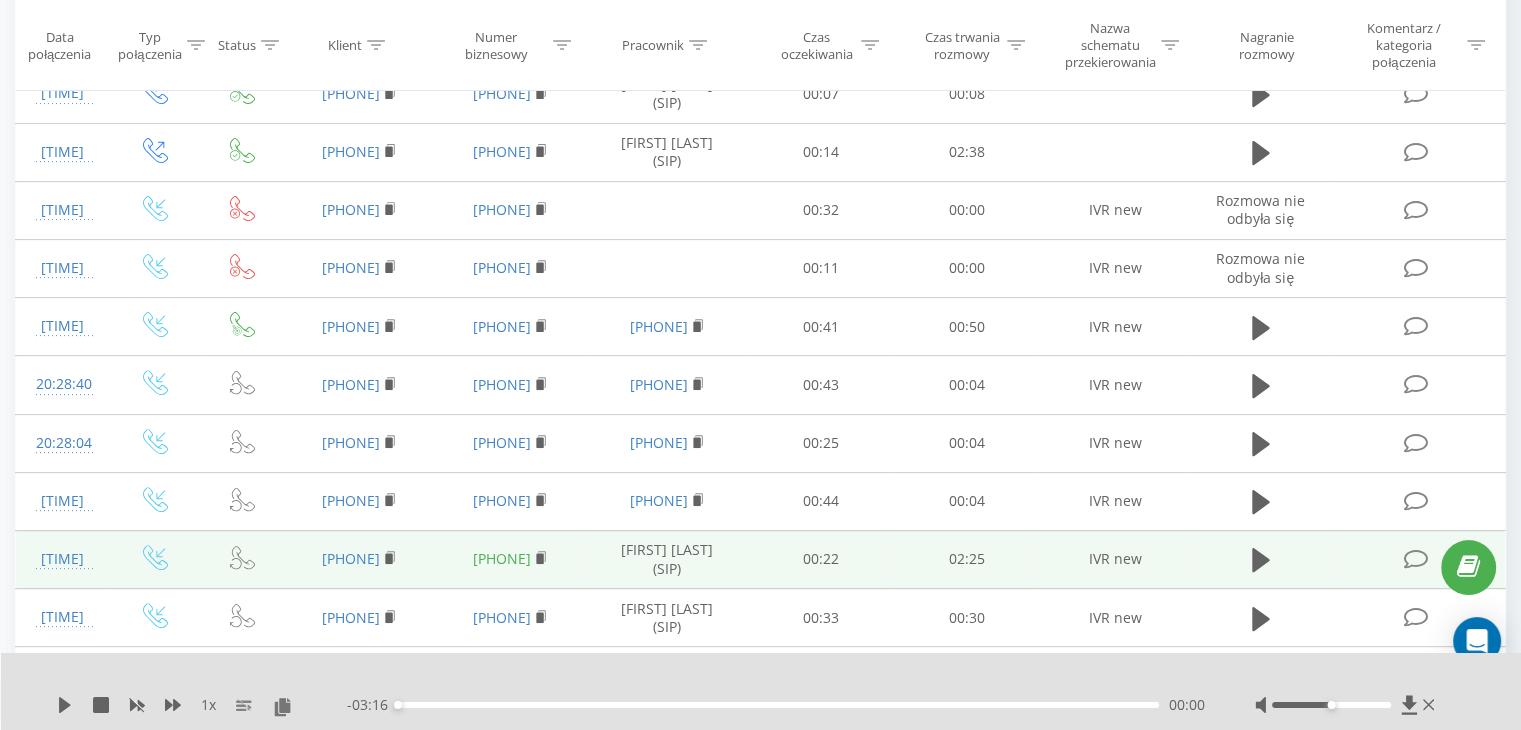 scroll, scrollTop: 800, scrollLeft: 0, axis: vertical 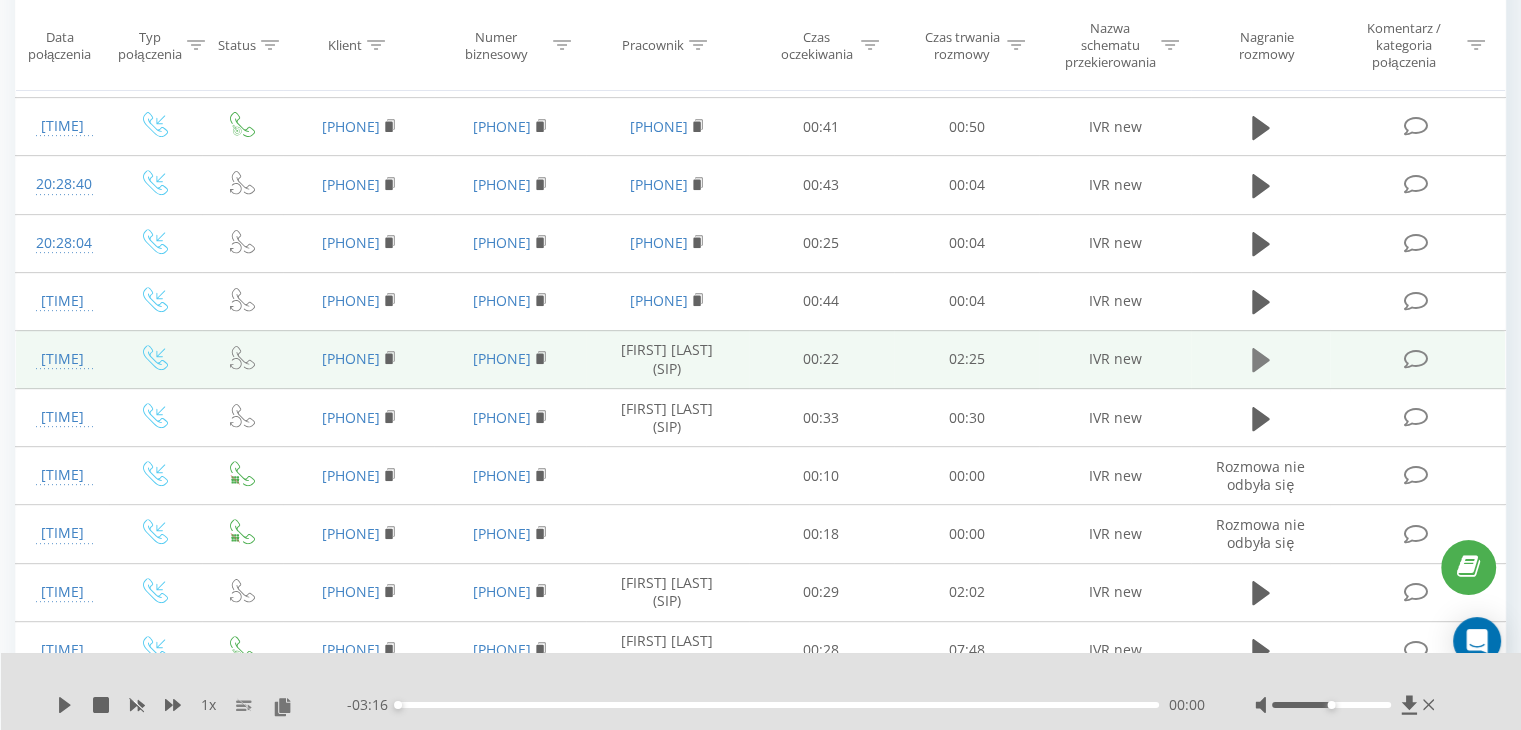 click 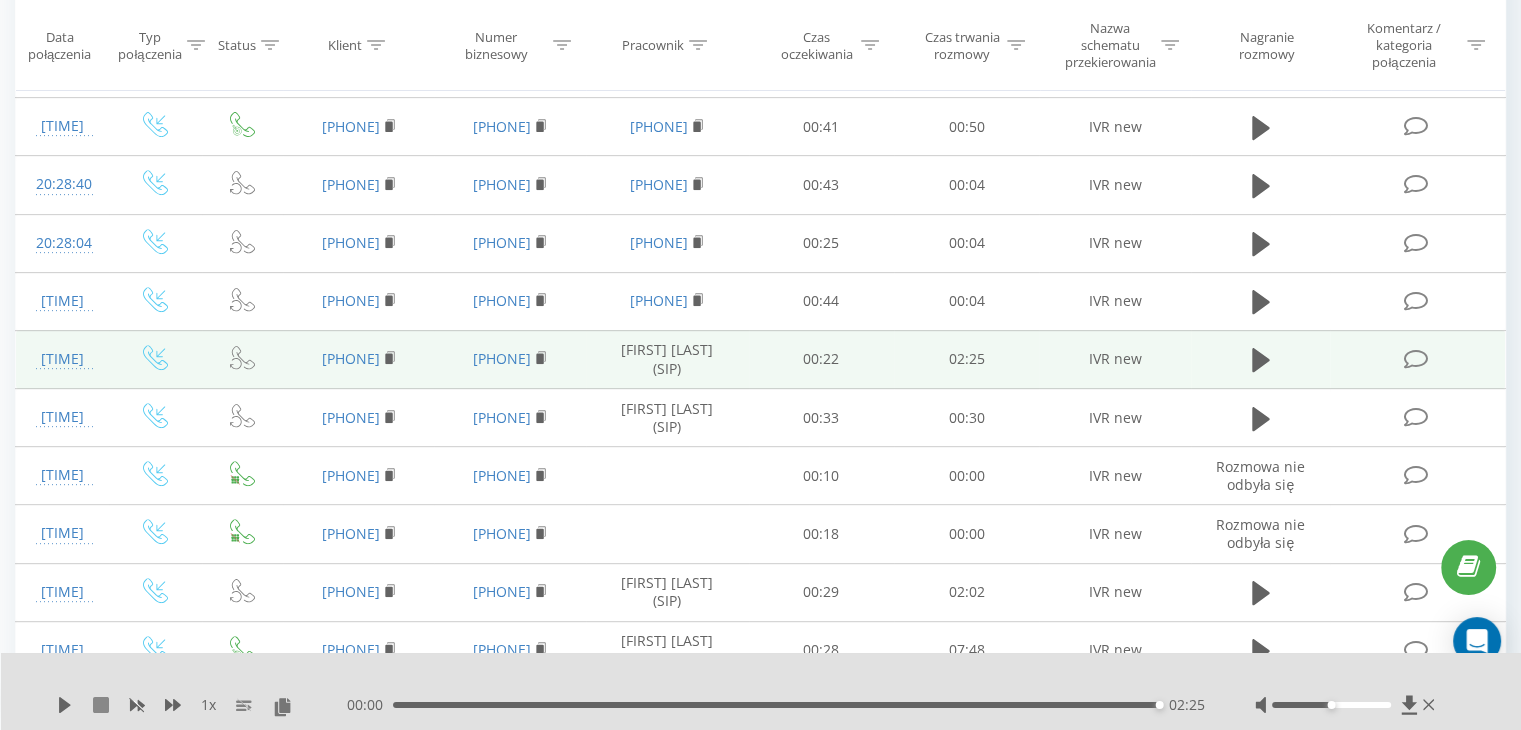 click 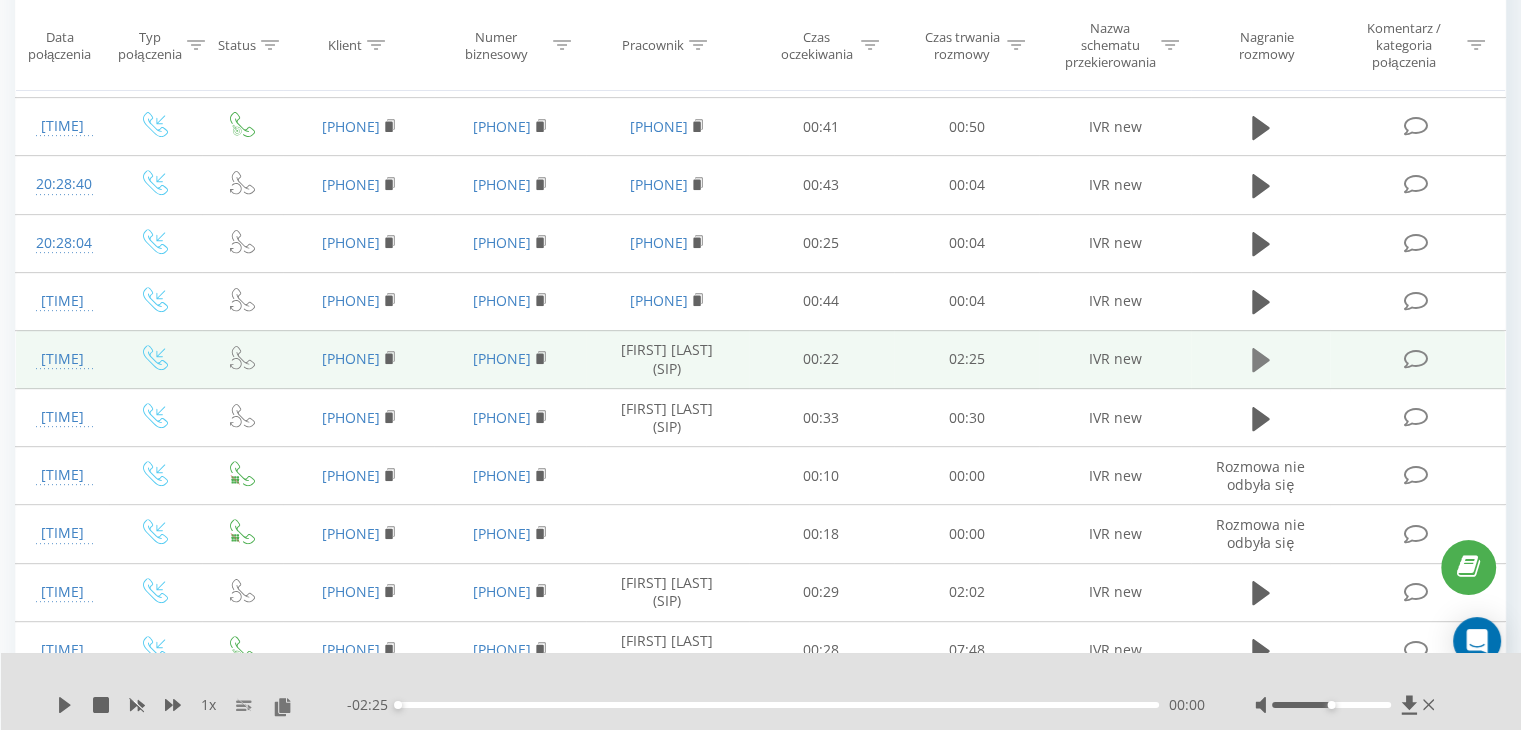 click 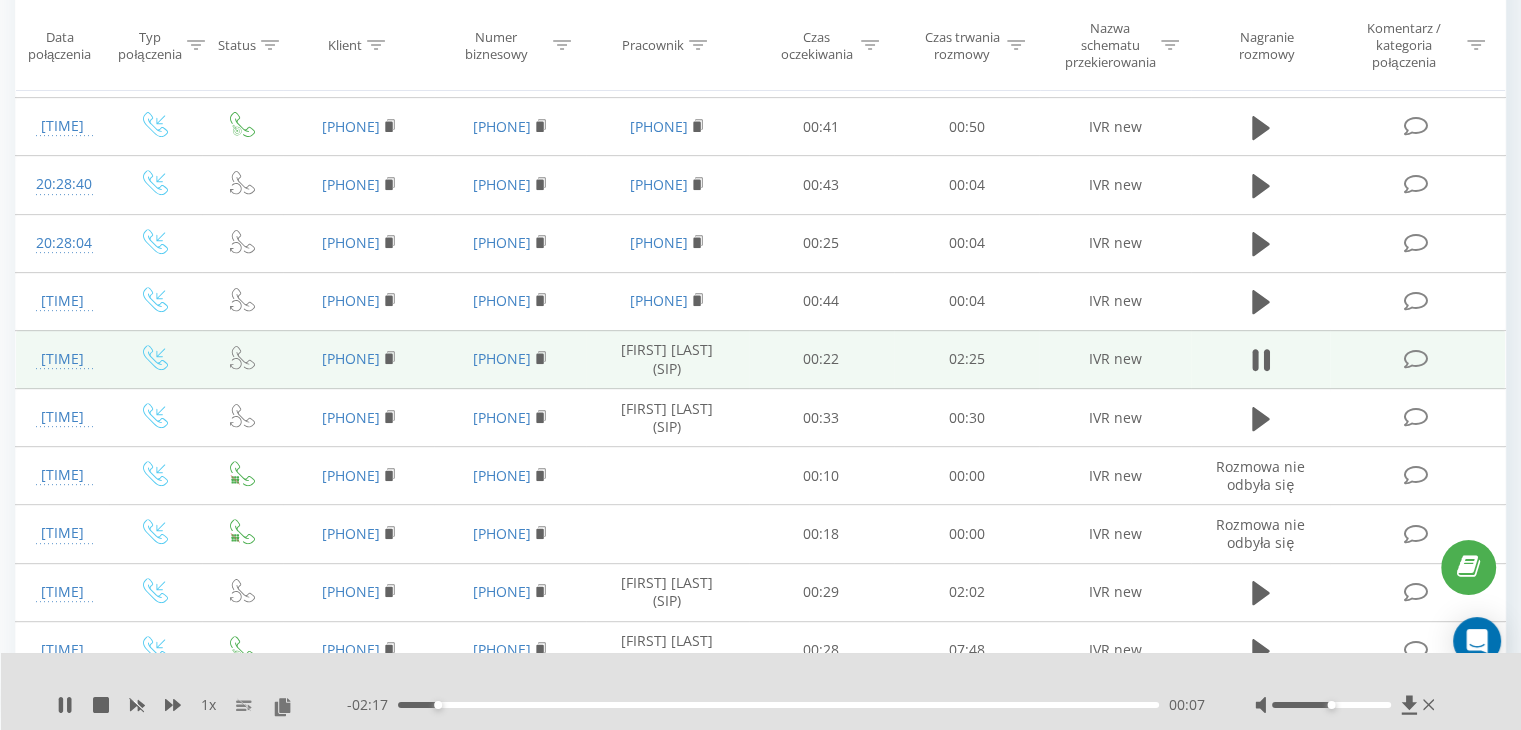 click on "- 02:17 00:07   00:07" at bounding box center [776, 705] 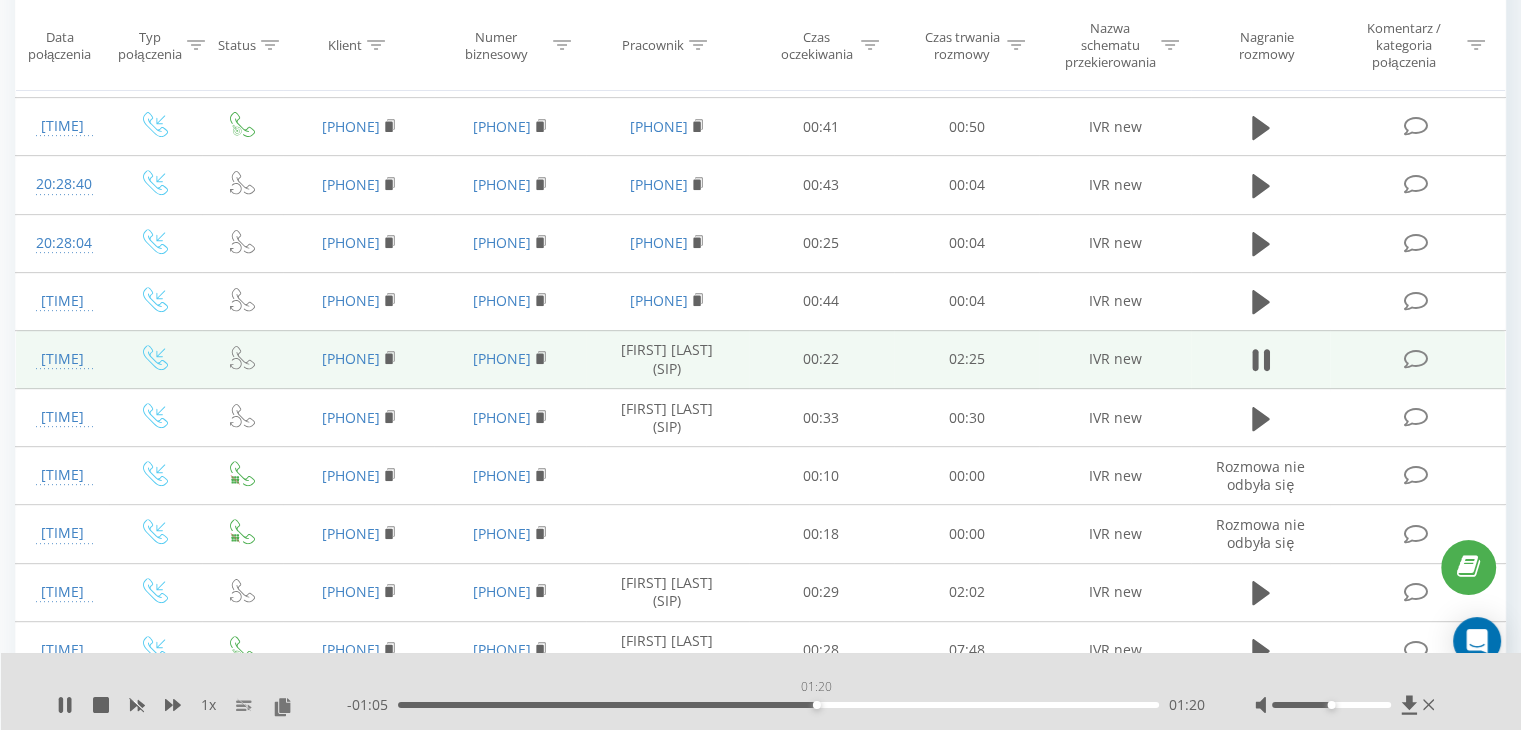 drag, startPoint x: 440, startPoint y: 702, endPoint x: 823, endPoint y: 720, distance: 383.42273 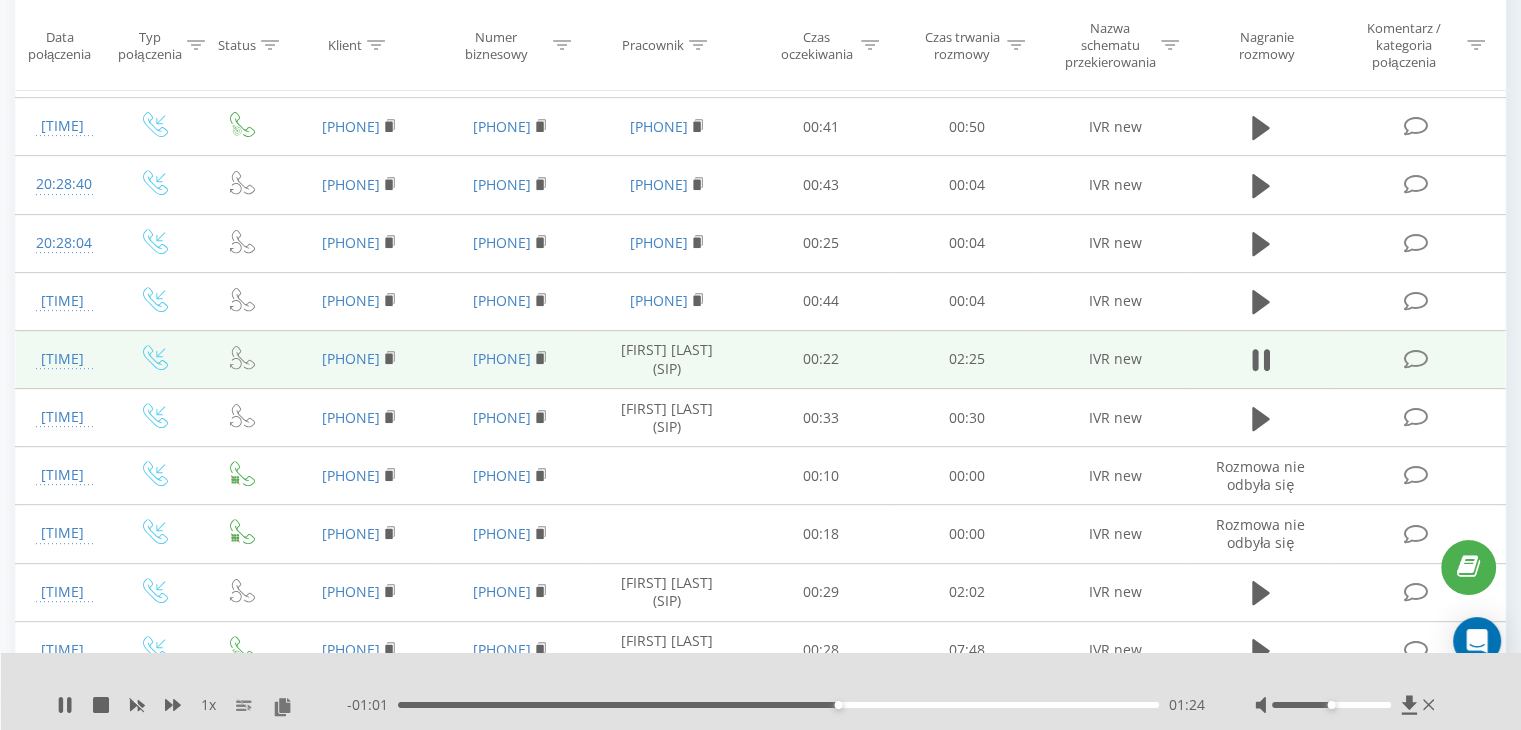 click on "1 x  - 01:01 01:24   01:24" at bounding box center (761, 691) 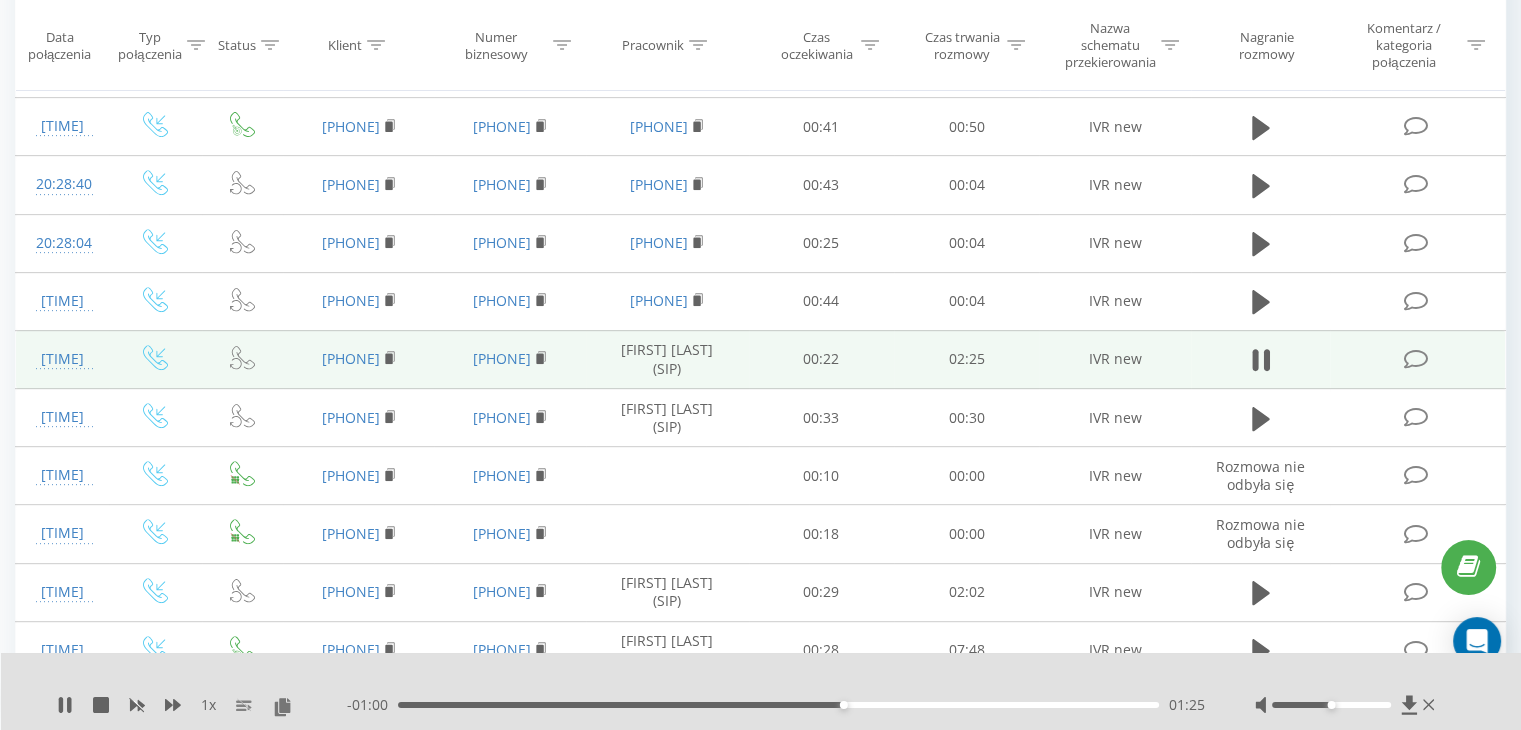 click on "- 01:00 01:25   01:25" at bounding box center (776, 705) 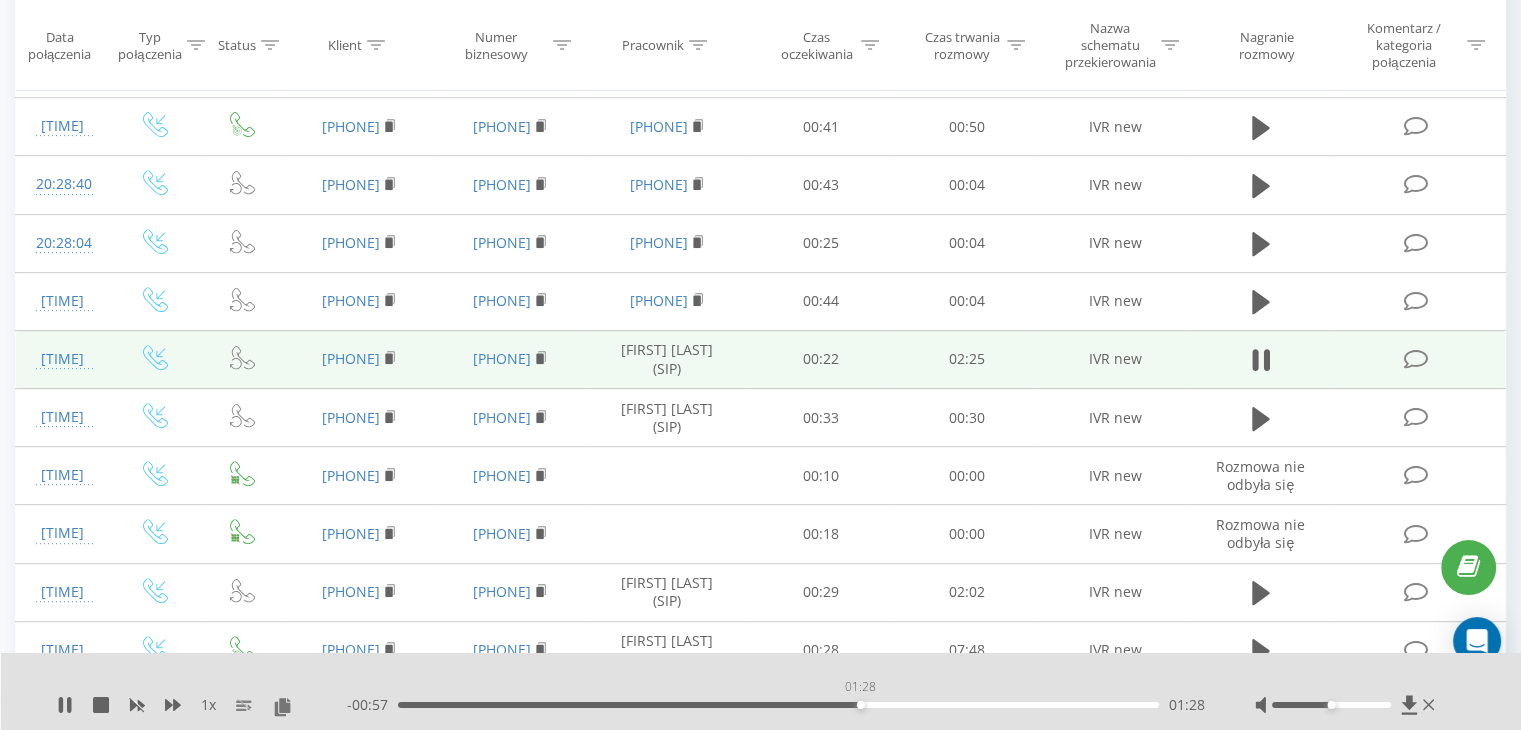click on "01:28" at bounding box center (778, 705) 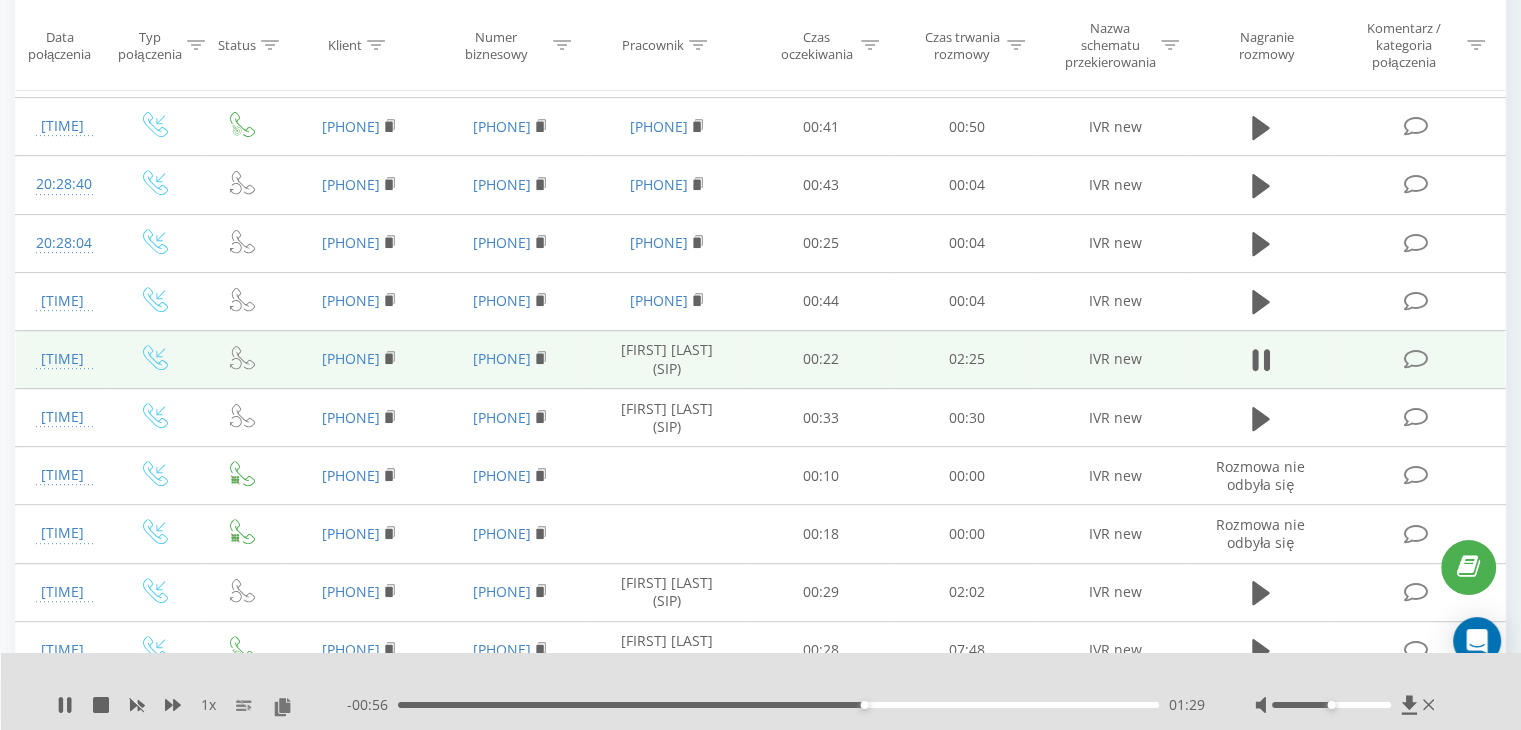 click on "01:29" at bounding box center (778, 705) 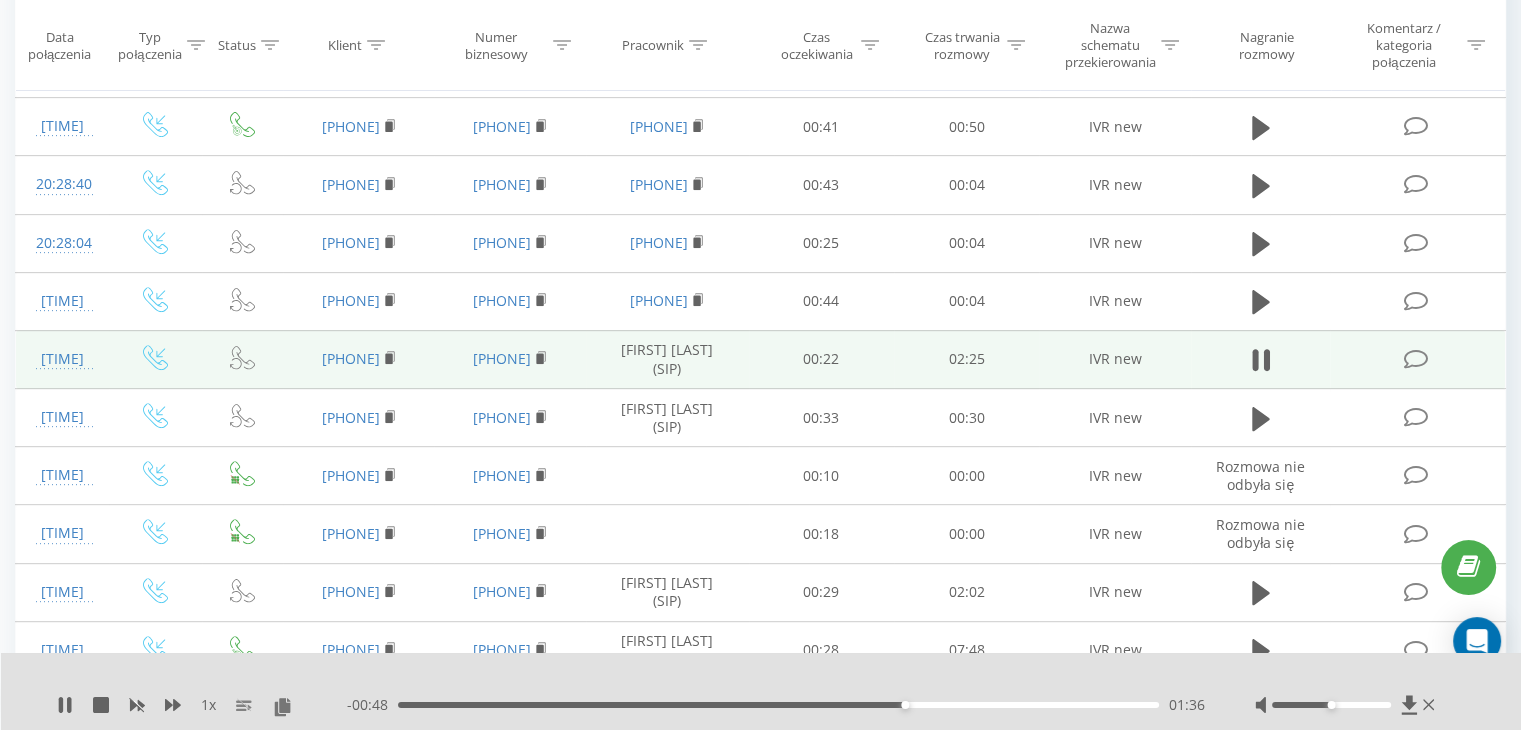 click on "- 00:48 01:36   01:36" at bounding box center [776, 705] 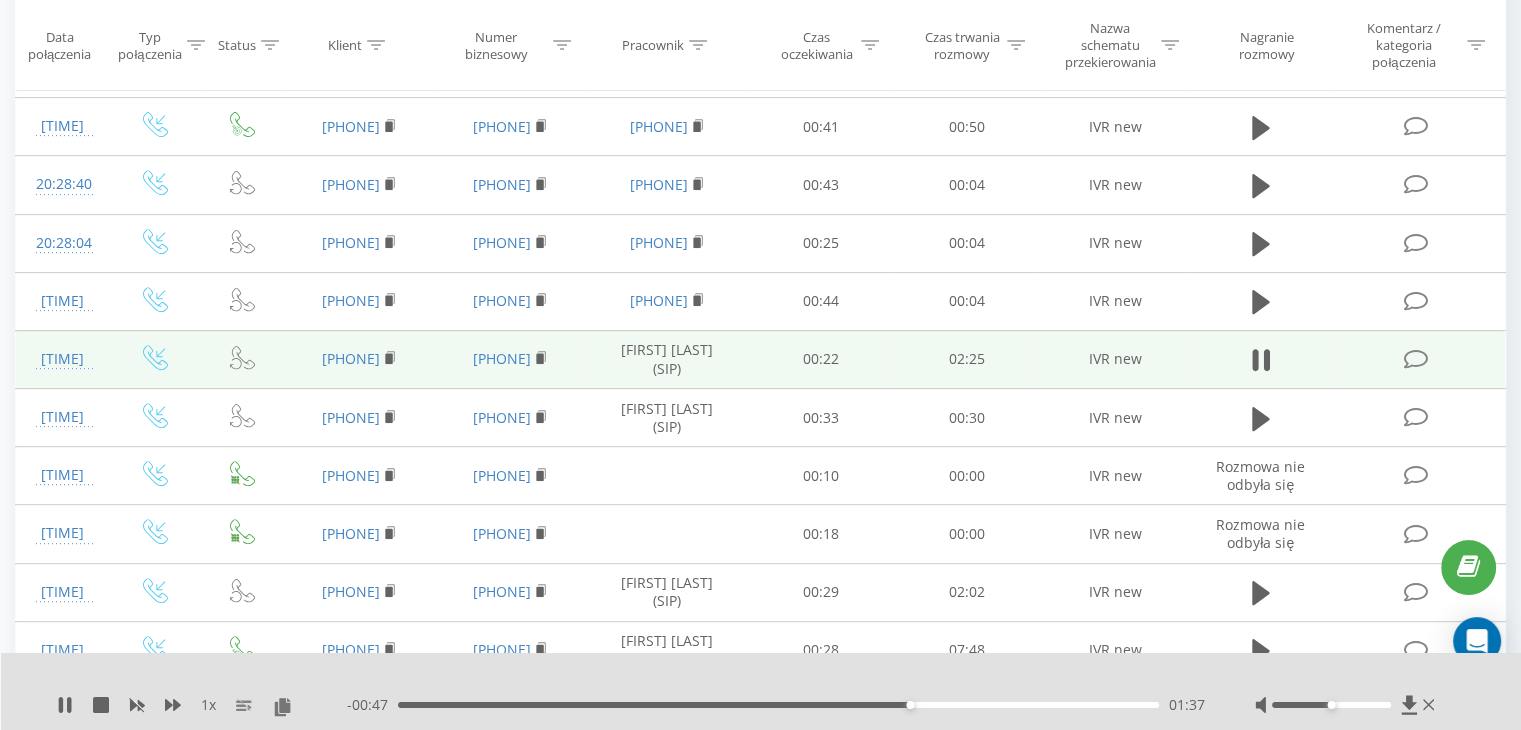 click on "- 00:47 01:37   01:37" at bounding box center [776, 705] 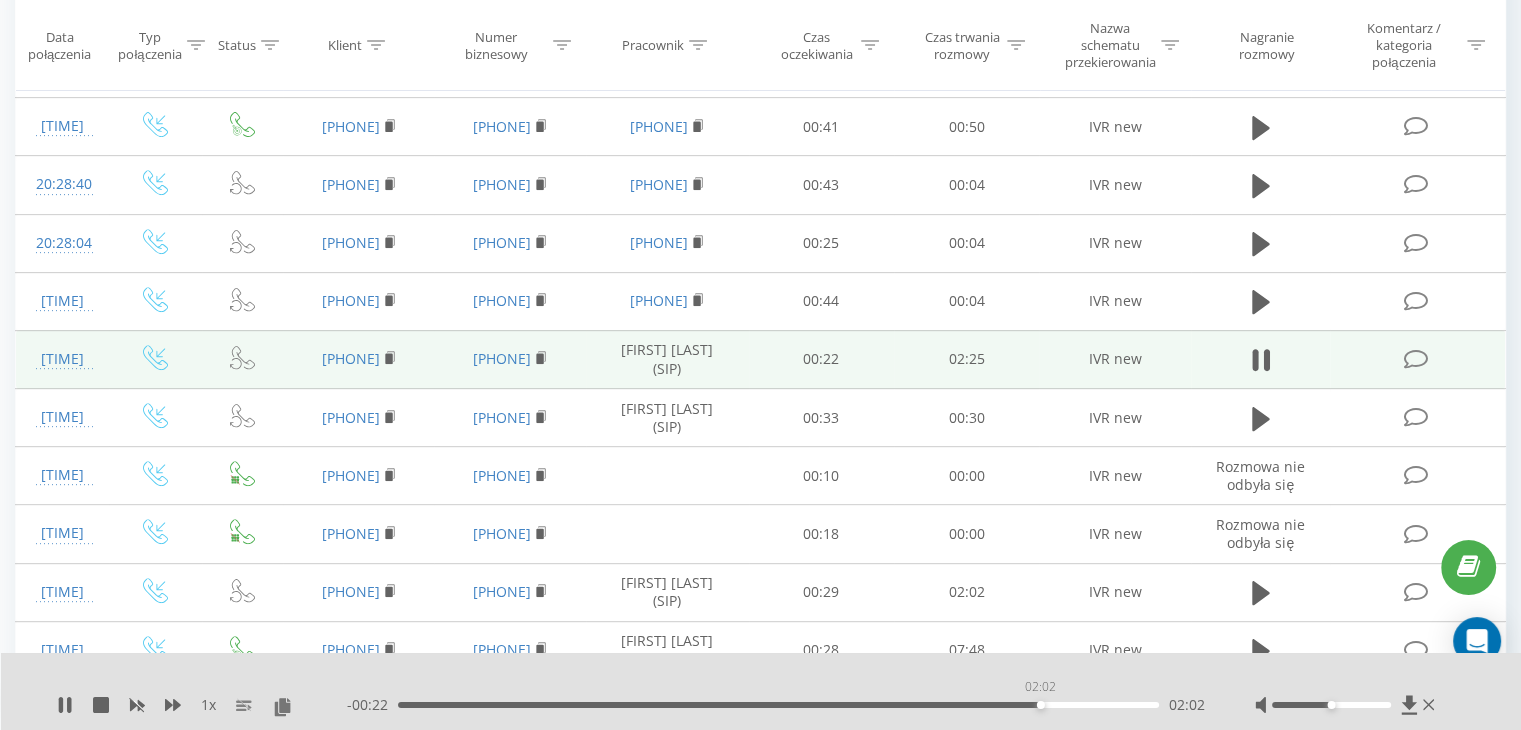 click on "02:02" at bounding box center [778, 705] 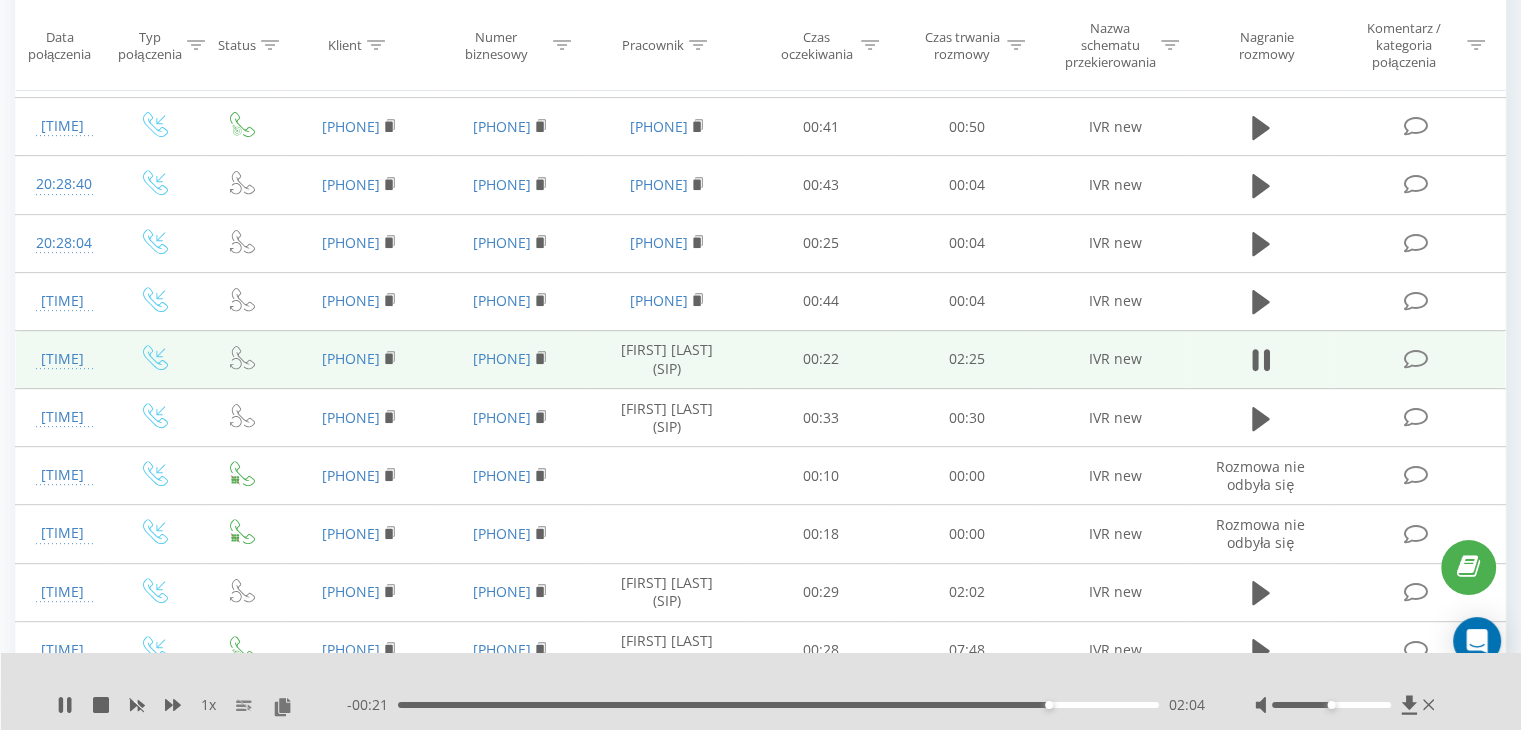 click on "02:04" at bounding box center [778, 705] 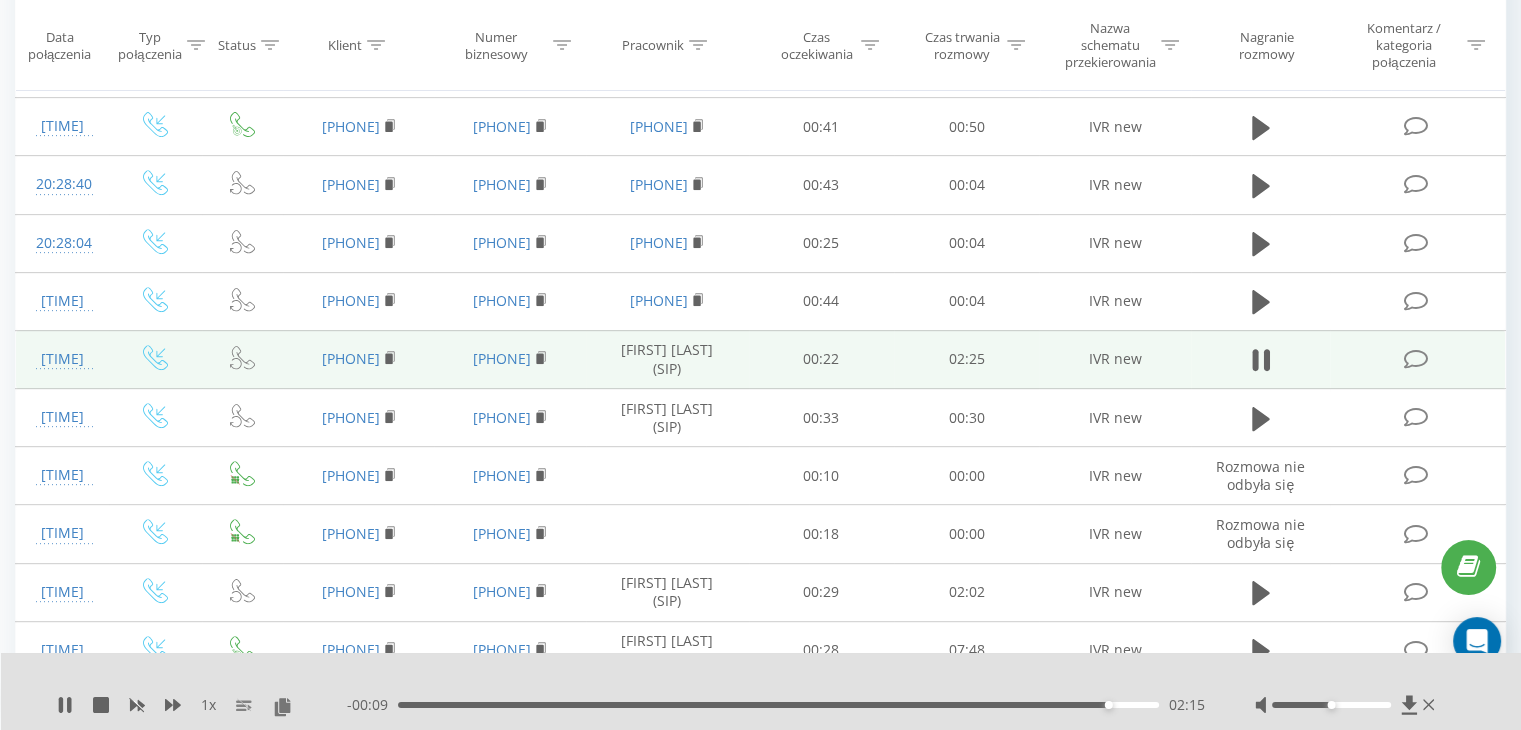 click on "02:15" at bounding box center [778, 705] 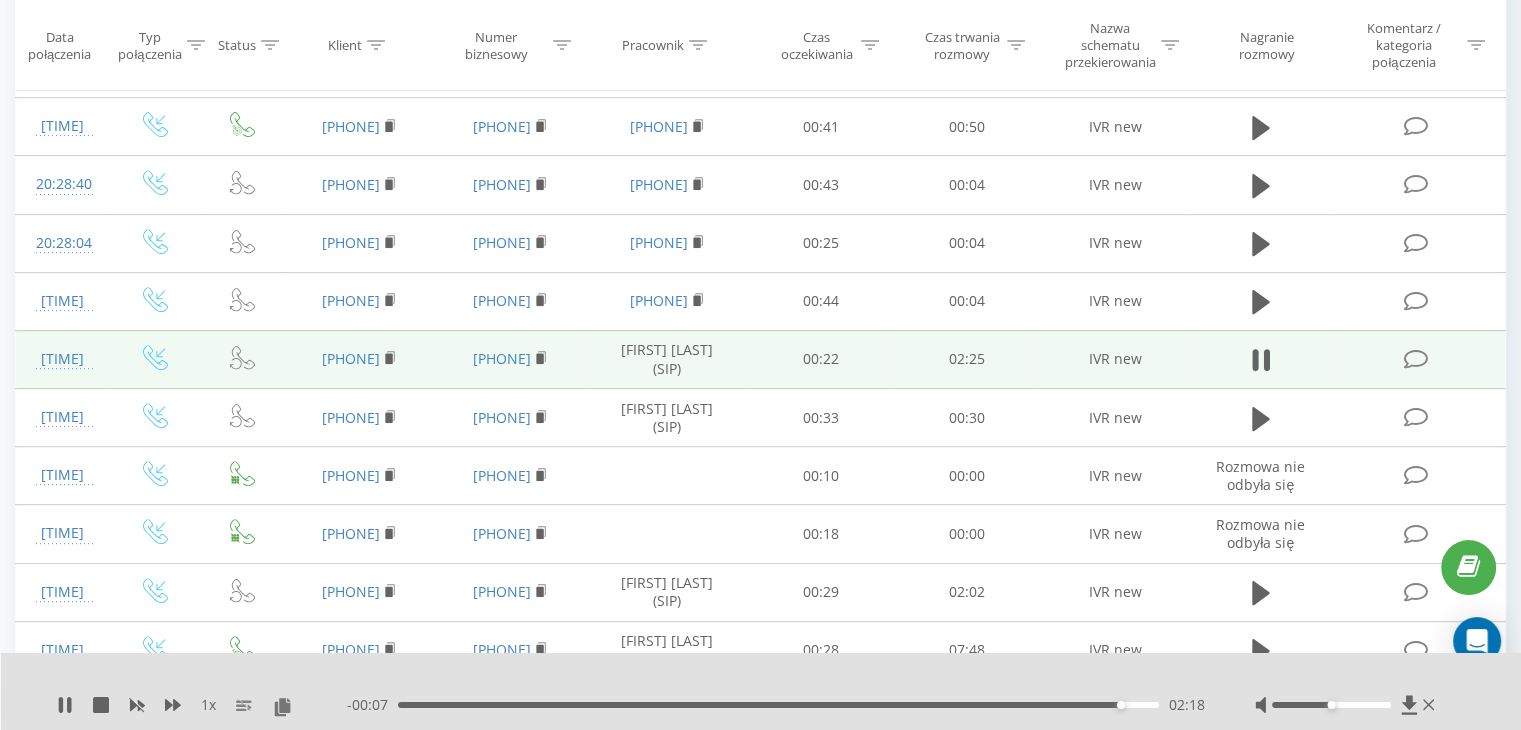click on "02:18" at bounding box center (778, 705) 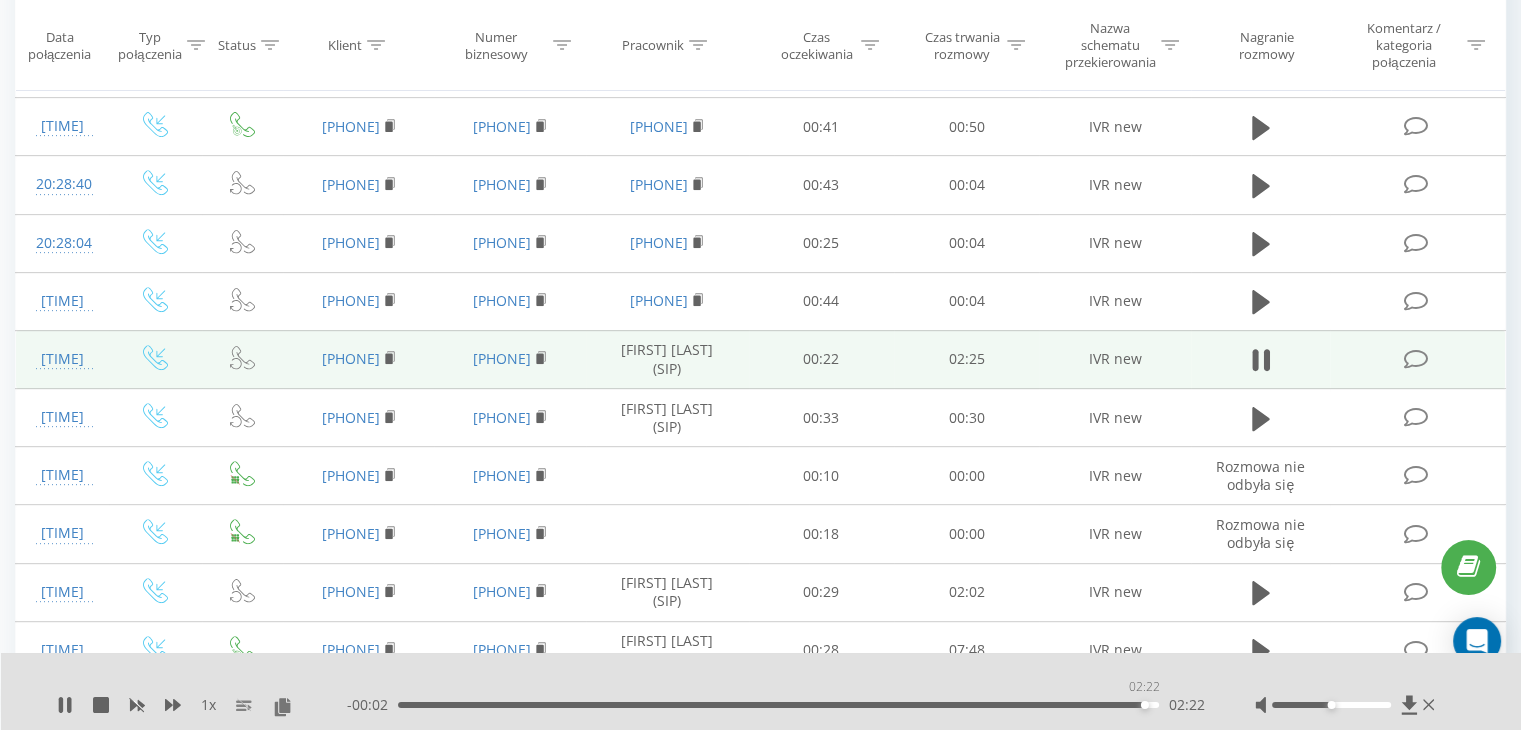click on "02:22" at bounding box center [778, 705] 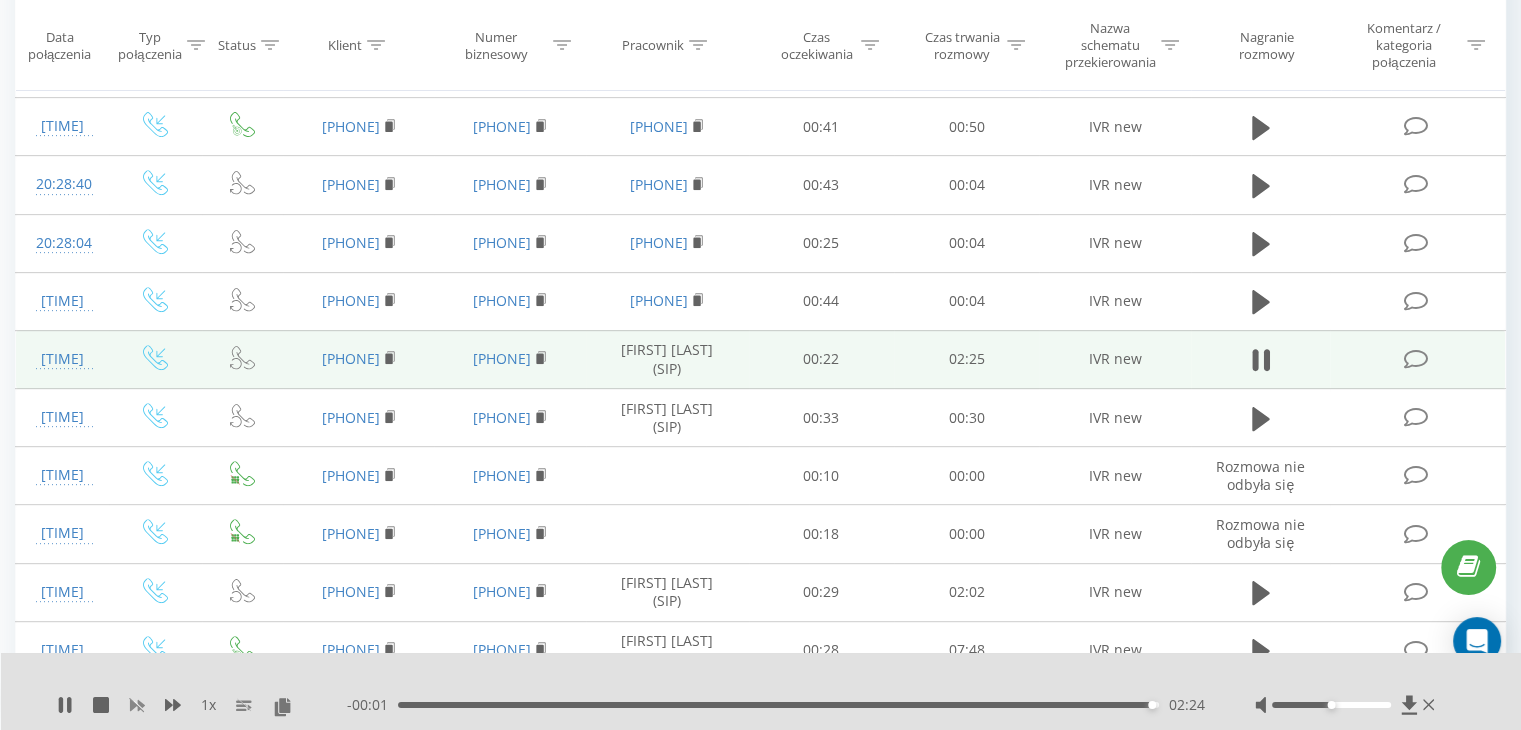 drag, startPoint x: 103, startPoint y: 701, endPoint x: 140, endPoint y: 700, distance: 37.01351 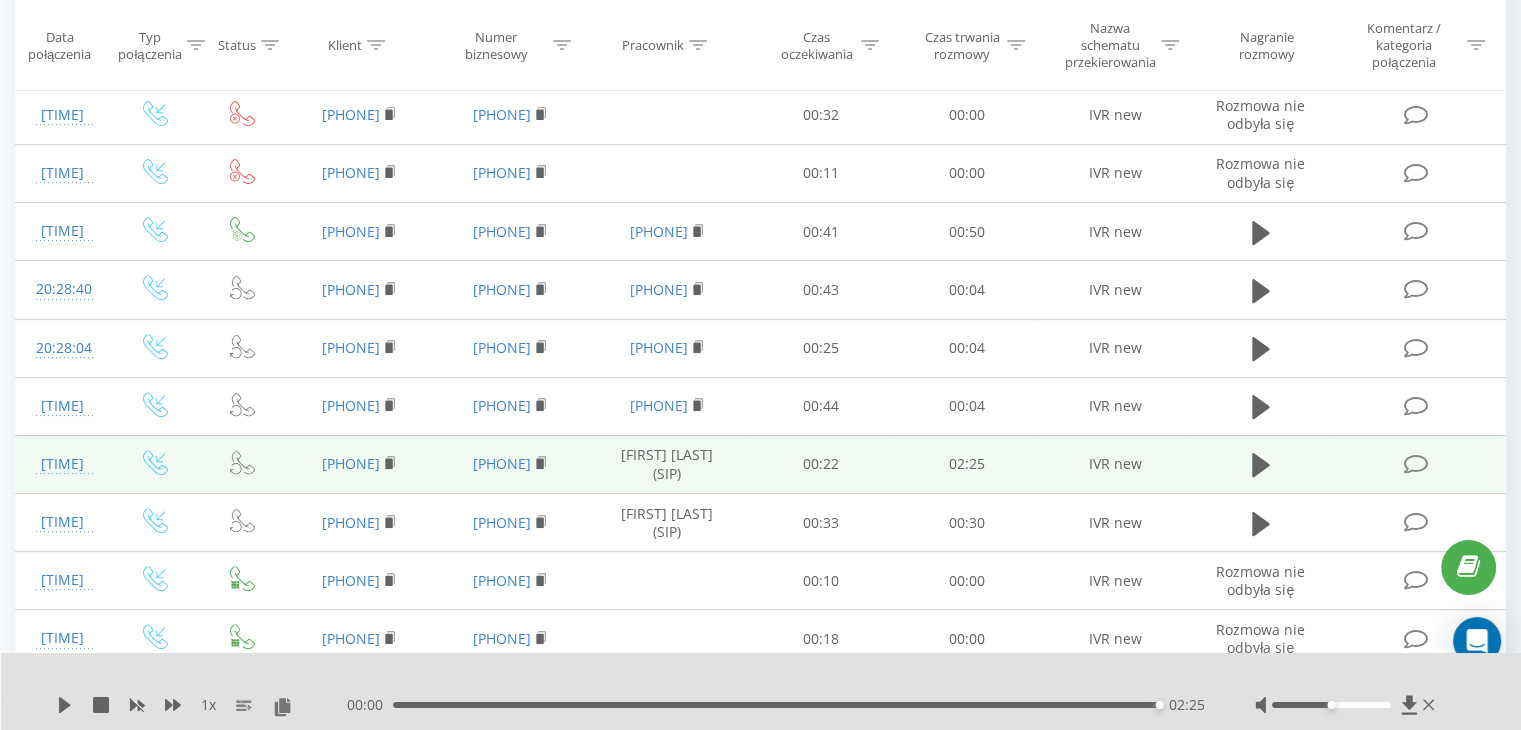 scroll, scrollTop: 600, scrollLeft: 0, axis: vertical 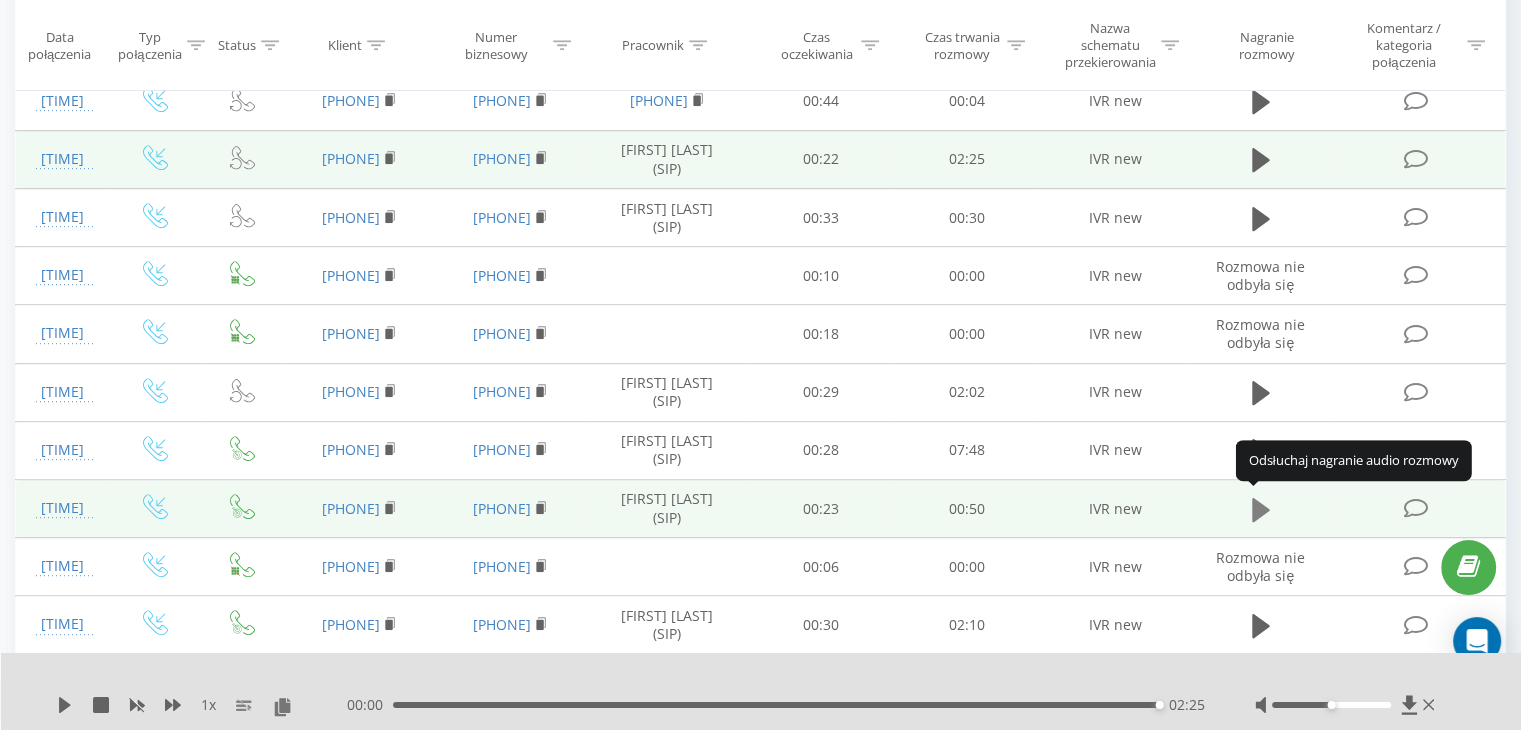 click 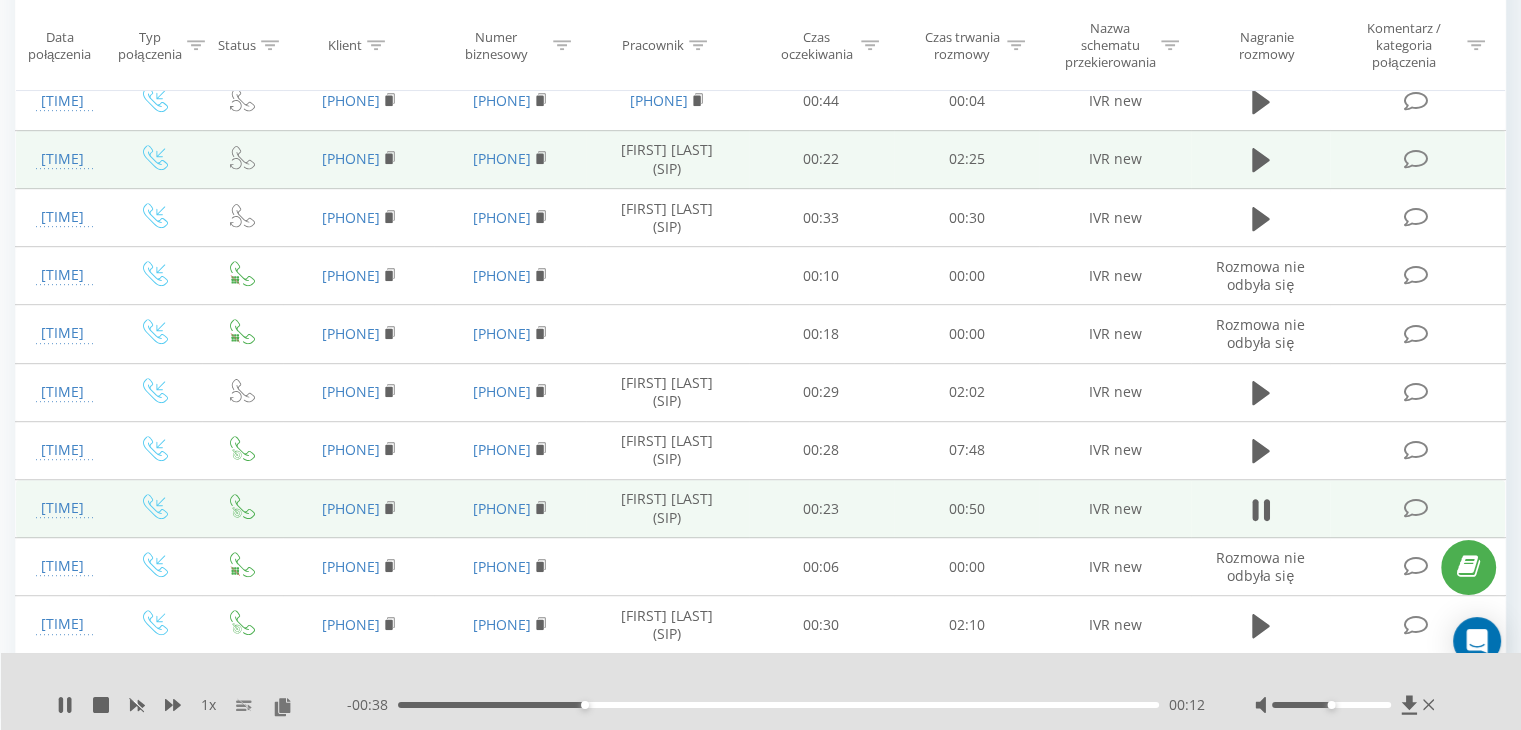 drag, startPoint x: 100, startPoint y: 702, endPoint x: 121, endPoint y: 696, distance: 21.84033 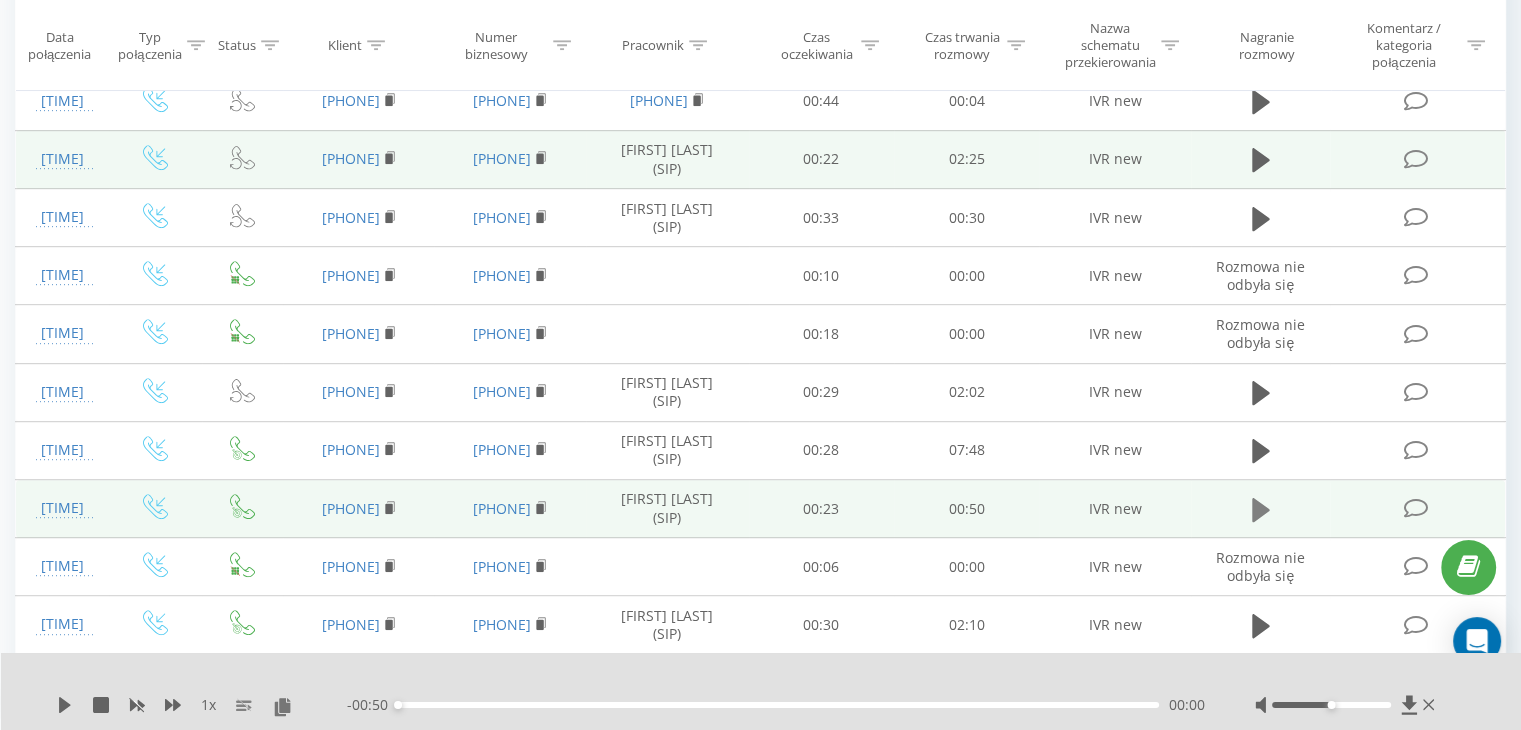 click 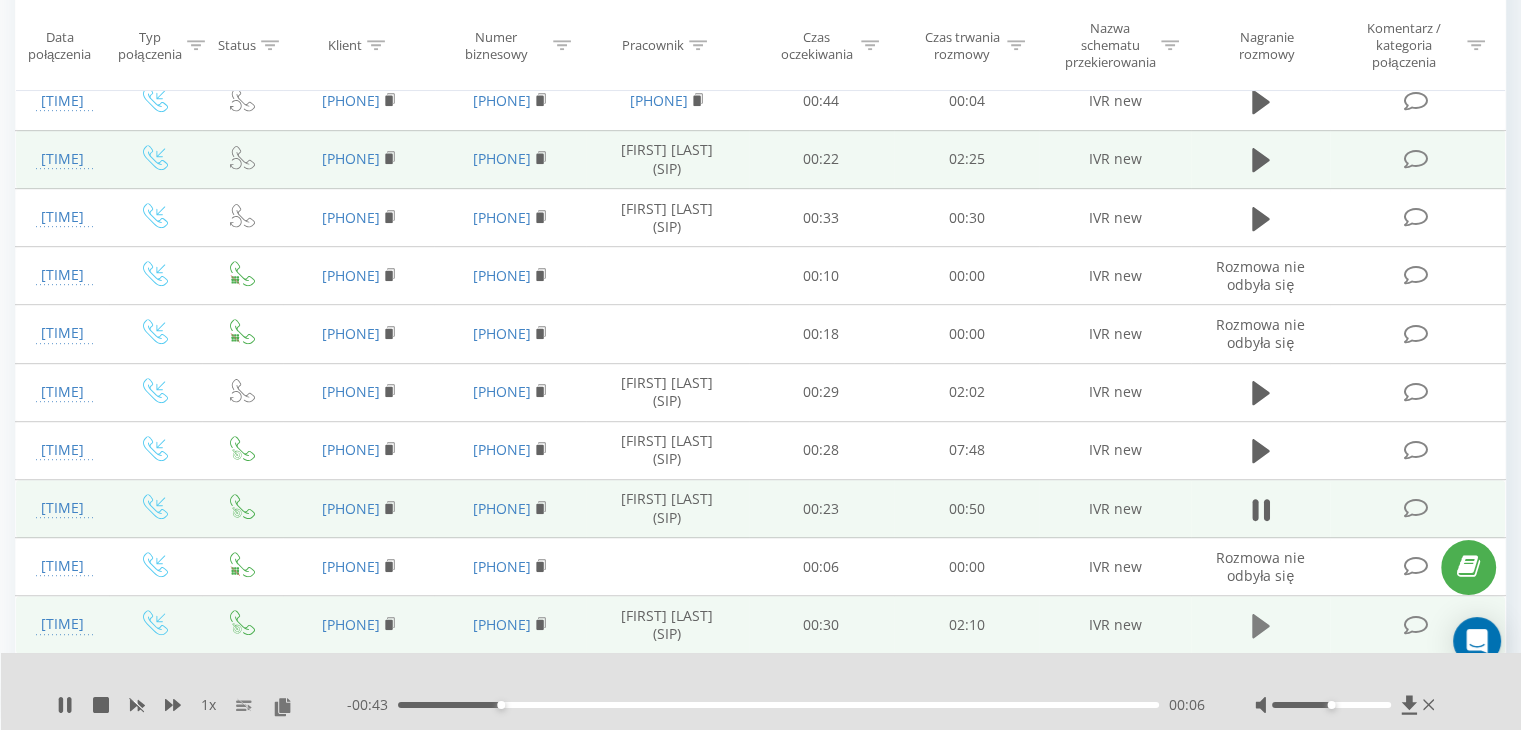 click 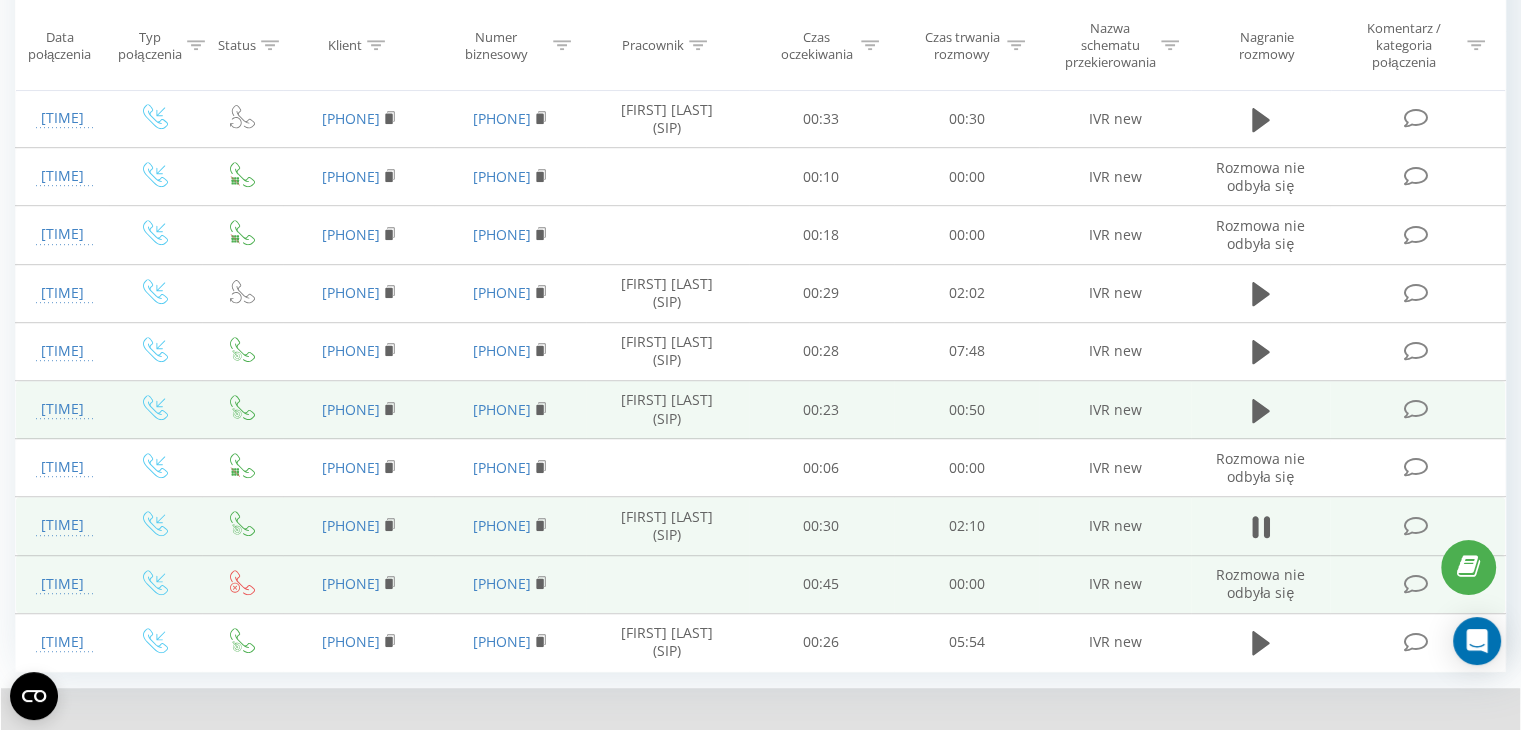 scroll, scrollTop: 1100, scrollLeft: 0, axis: vertical 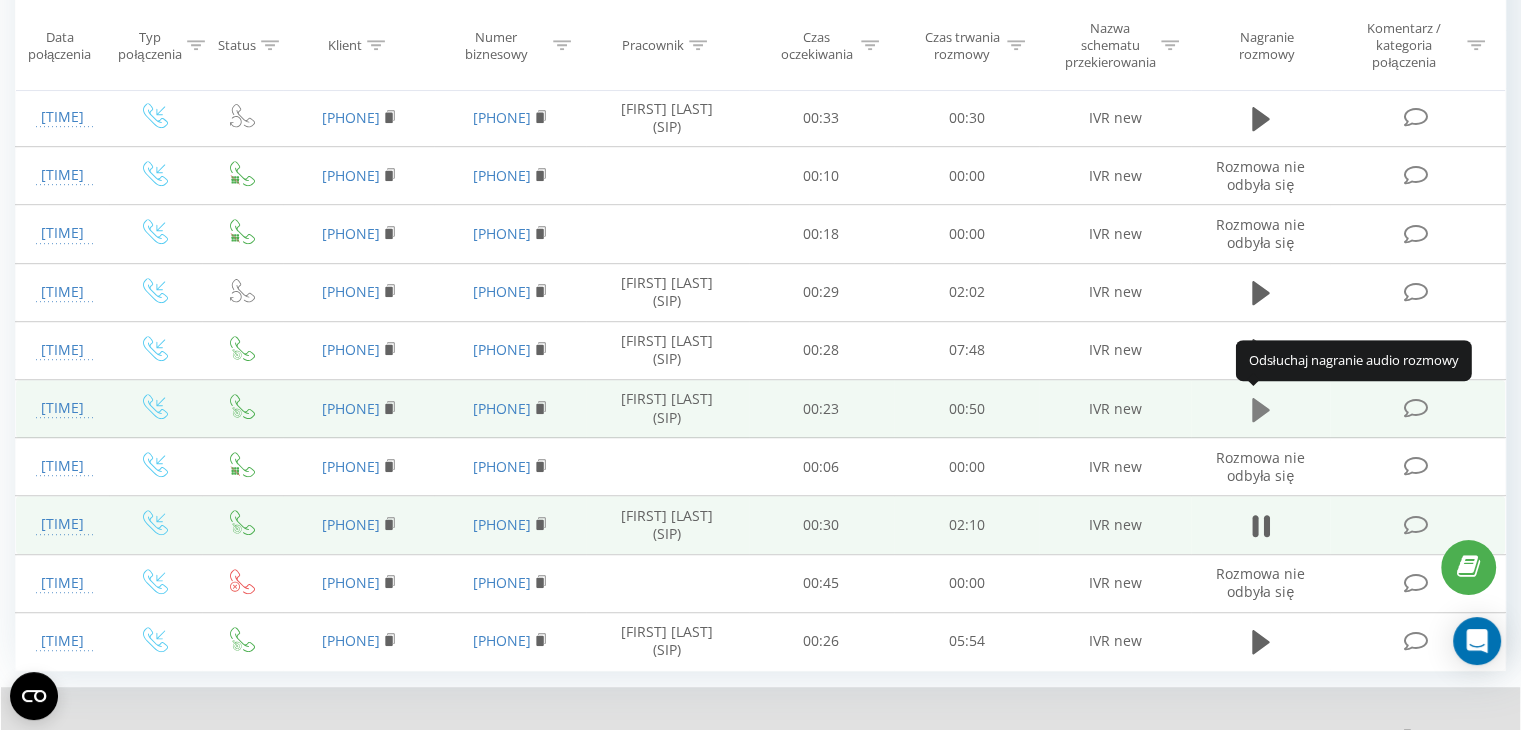 click 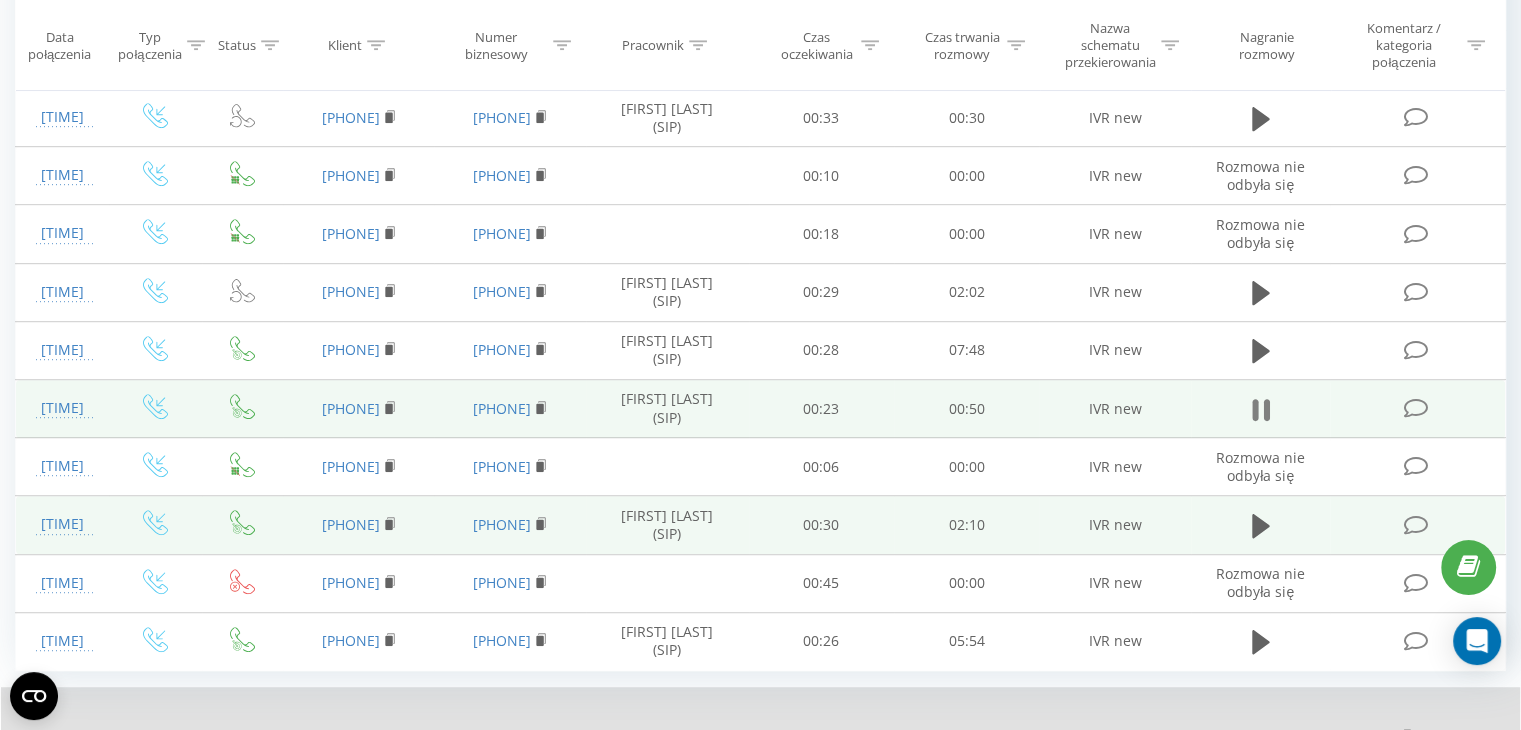click 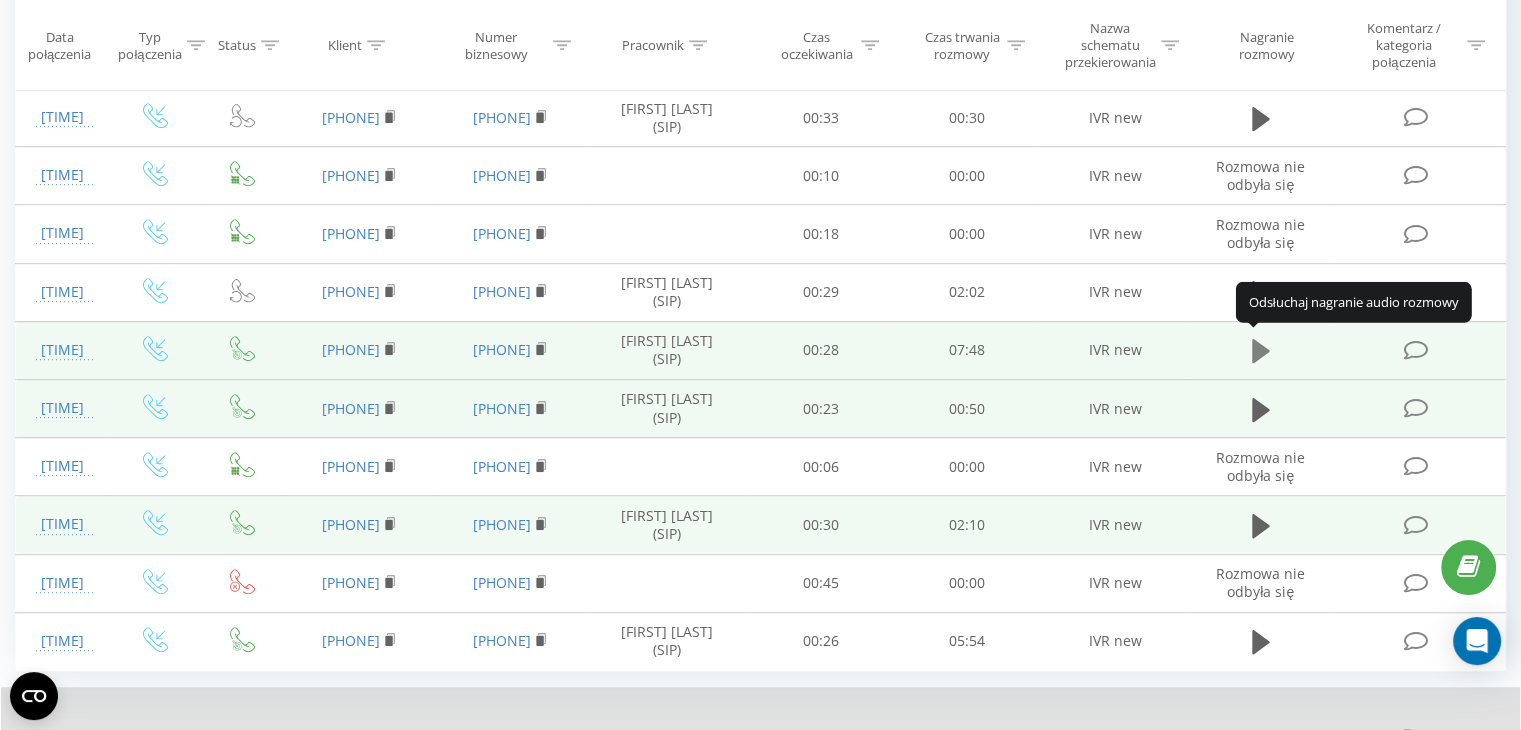 click 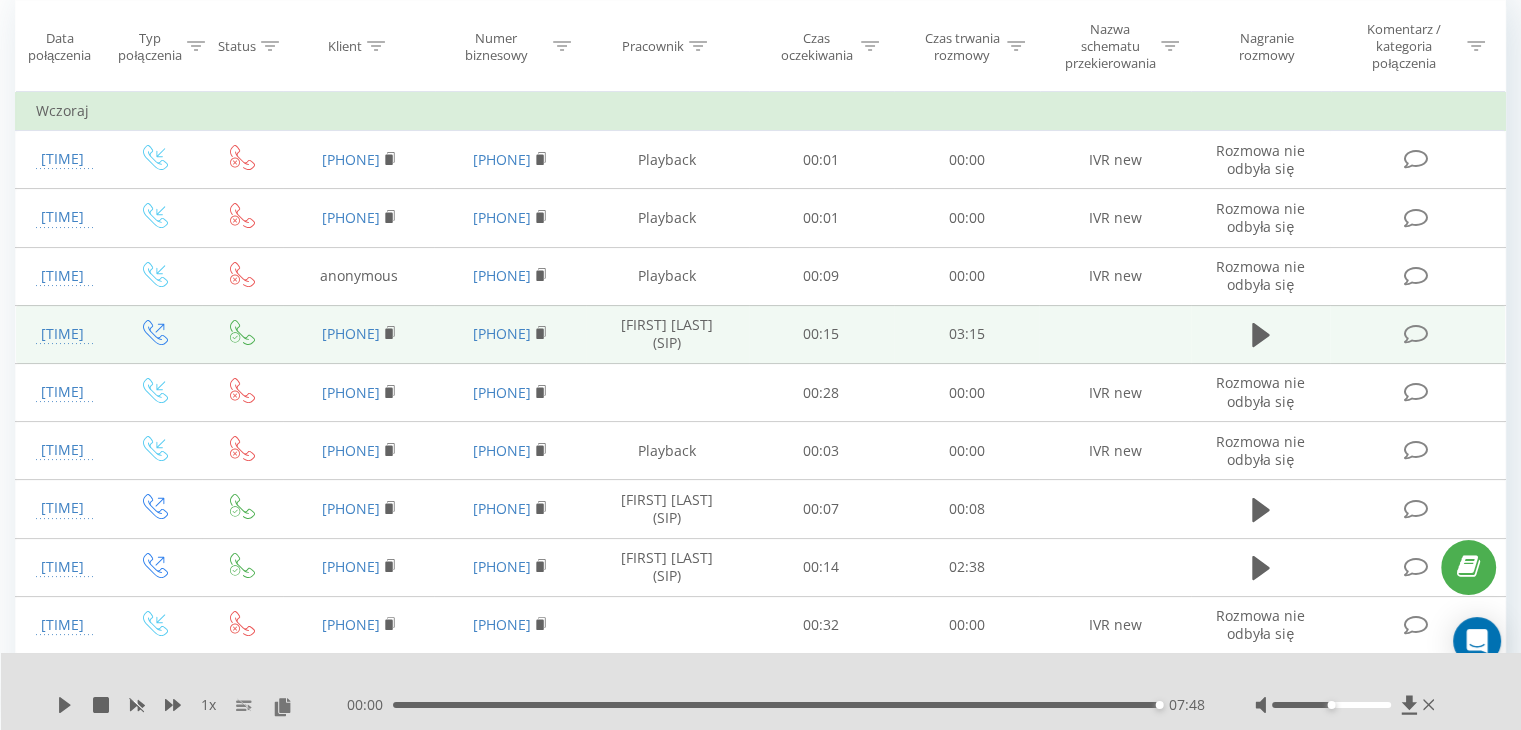 scroll, scrollTop: 100, scrollLeft: 0, axis: vertical 